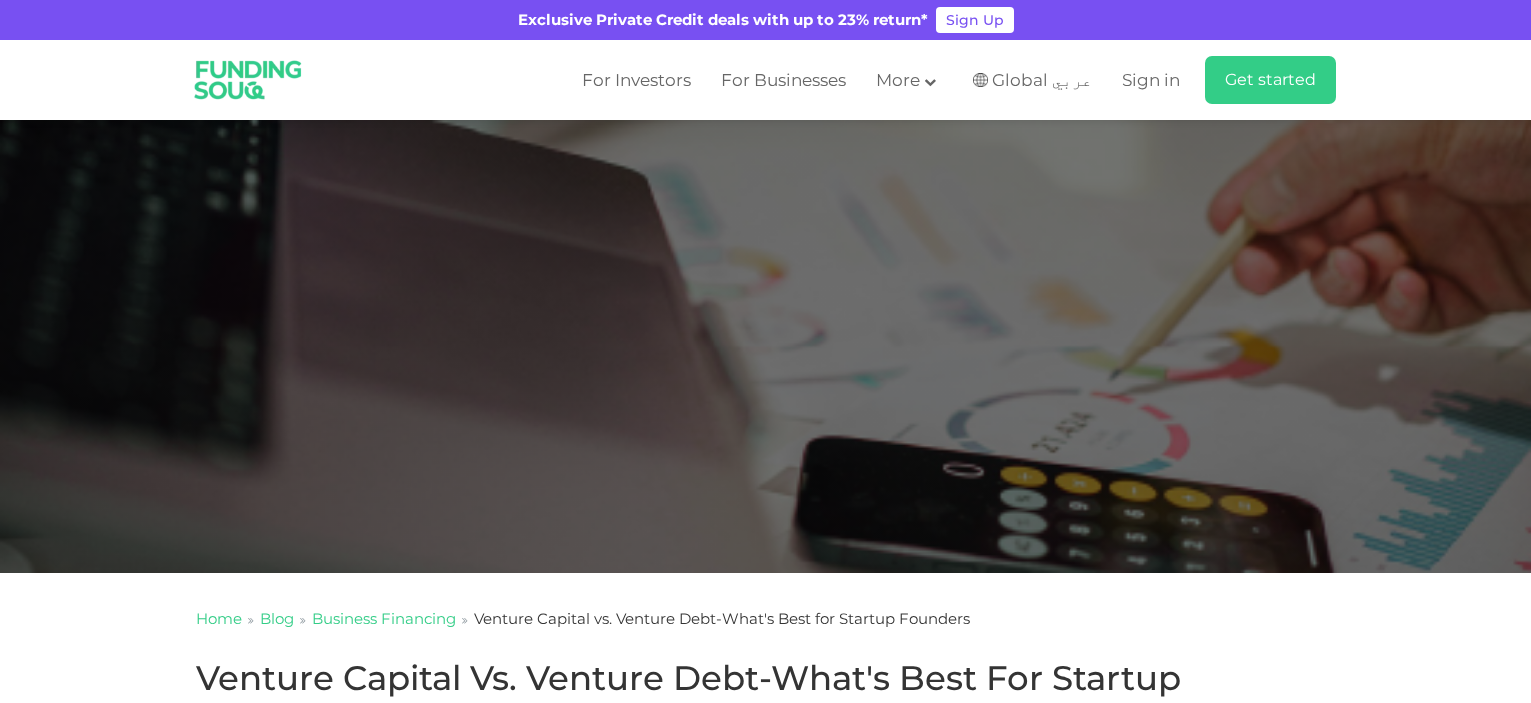 scroll, scrollTop: 0, scrollLeft: 0, axis: both 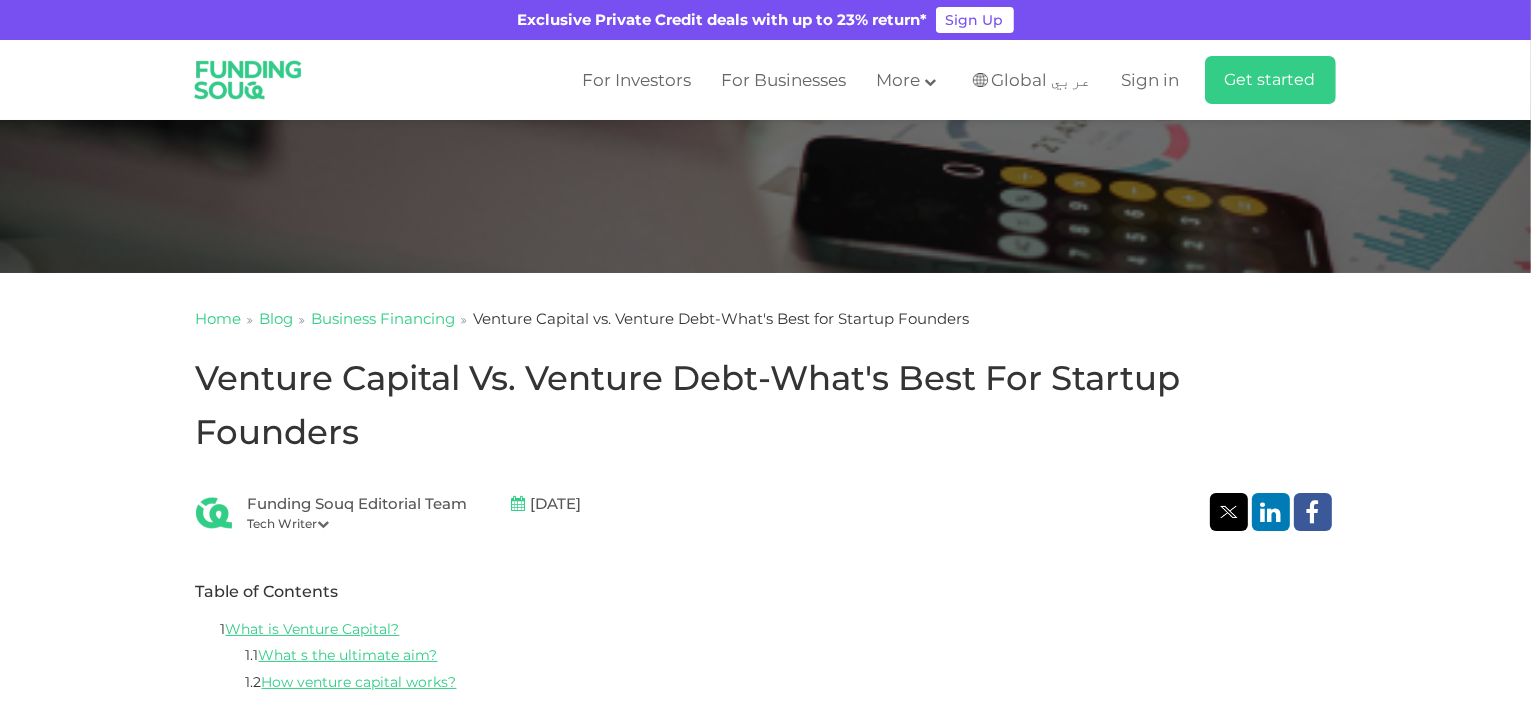 click on "Venture Capital vs. Venture Debt-What's Best for Startup Founders" at bounding box center [766, 405] 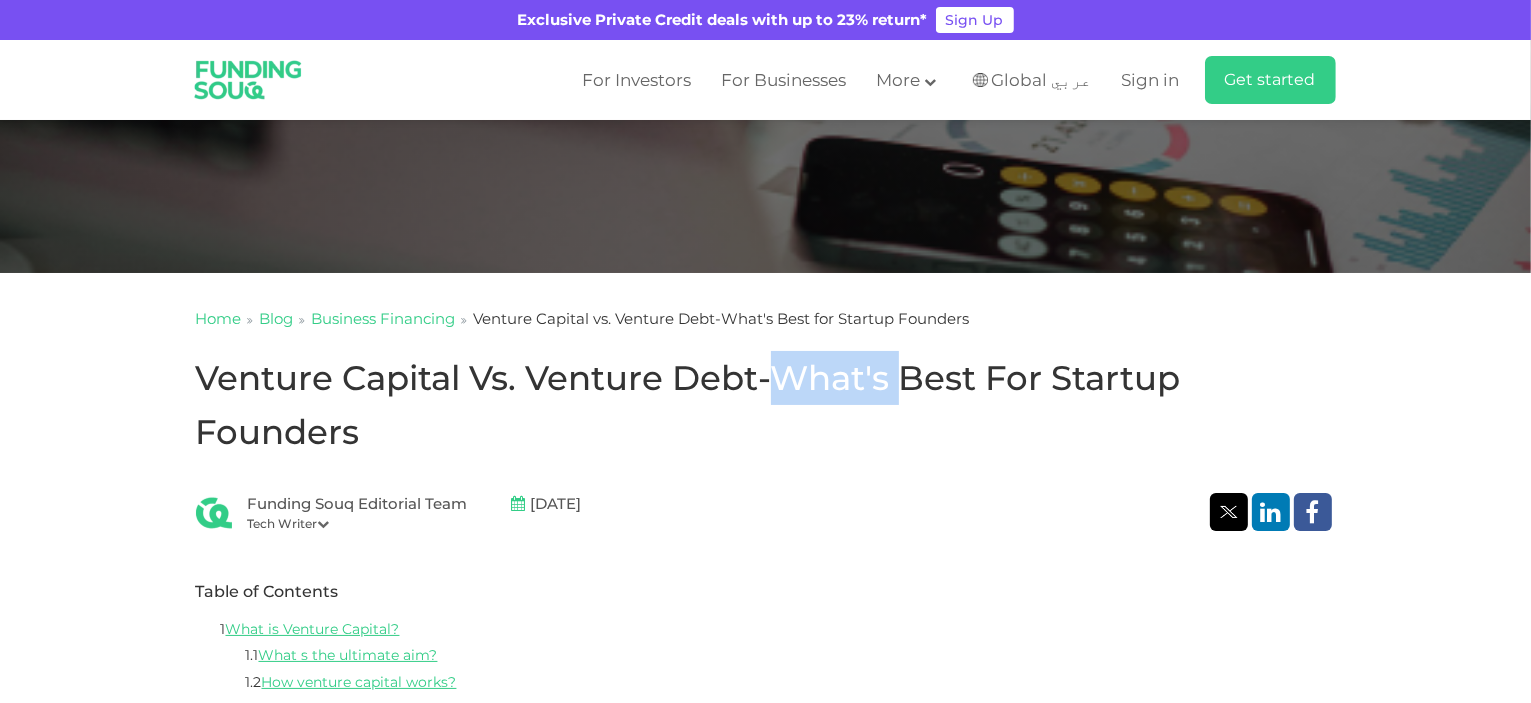 click on "Venture Capital vs. Venture Debt-What's Best for Startup Founders" at bounding box center [766, 405] 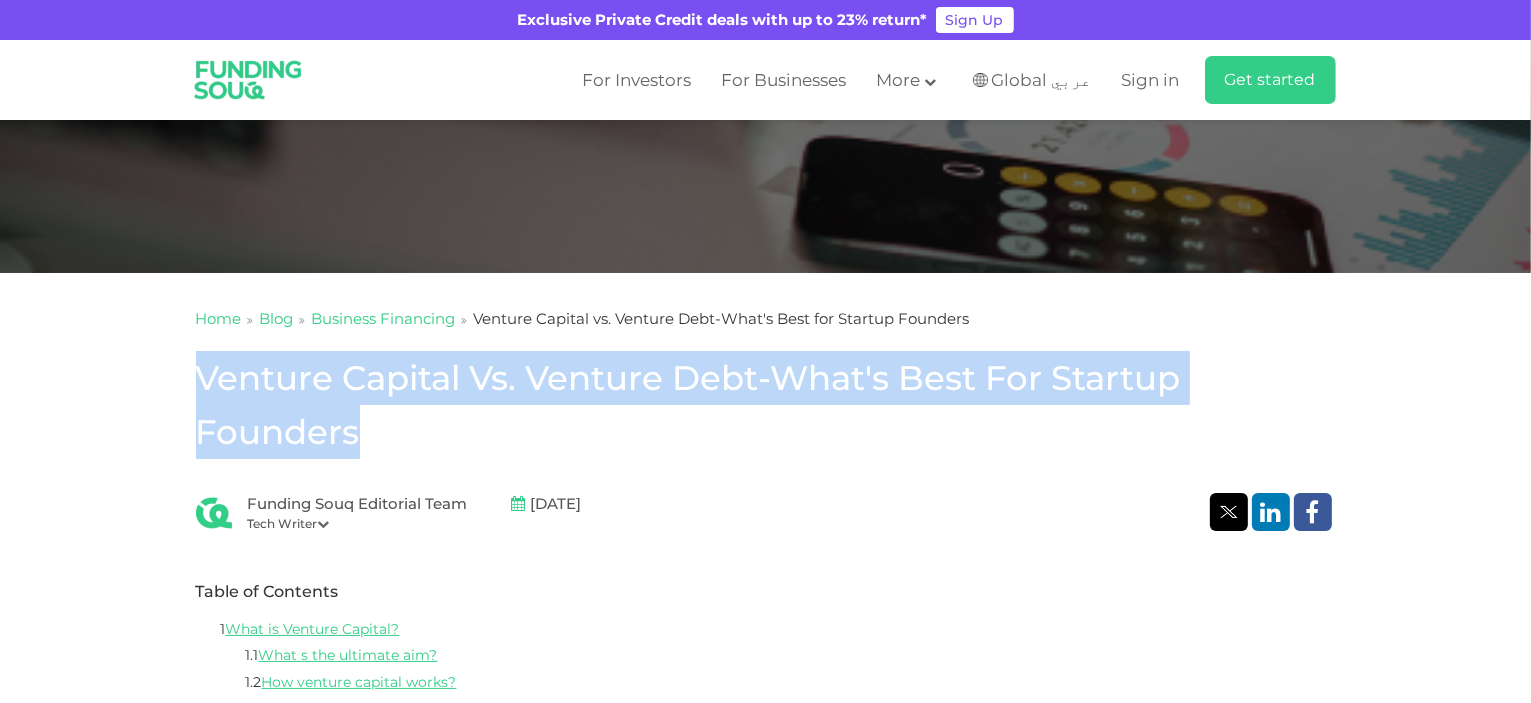 click on "Venture Capital vs. Venture Debt-What's Best for Startup Founders" at bounding box center [766, 405] 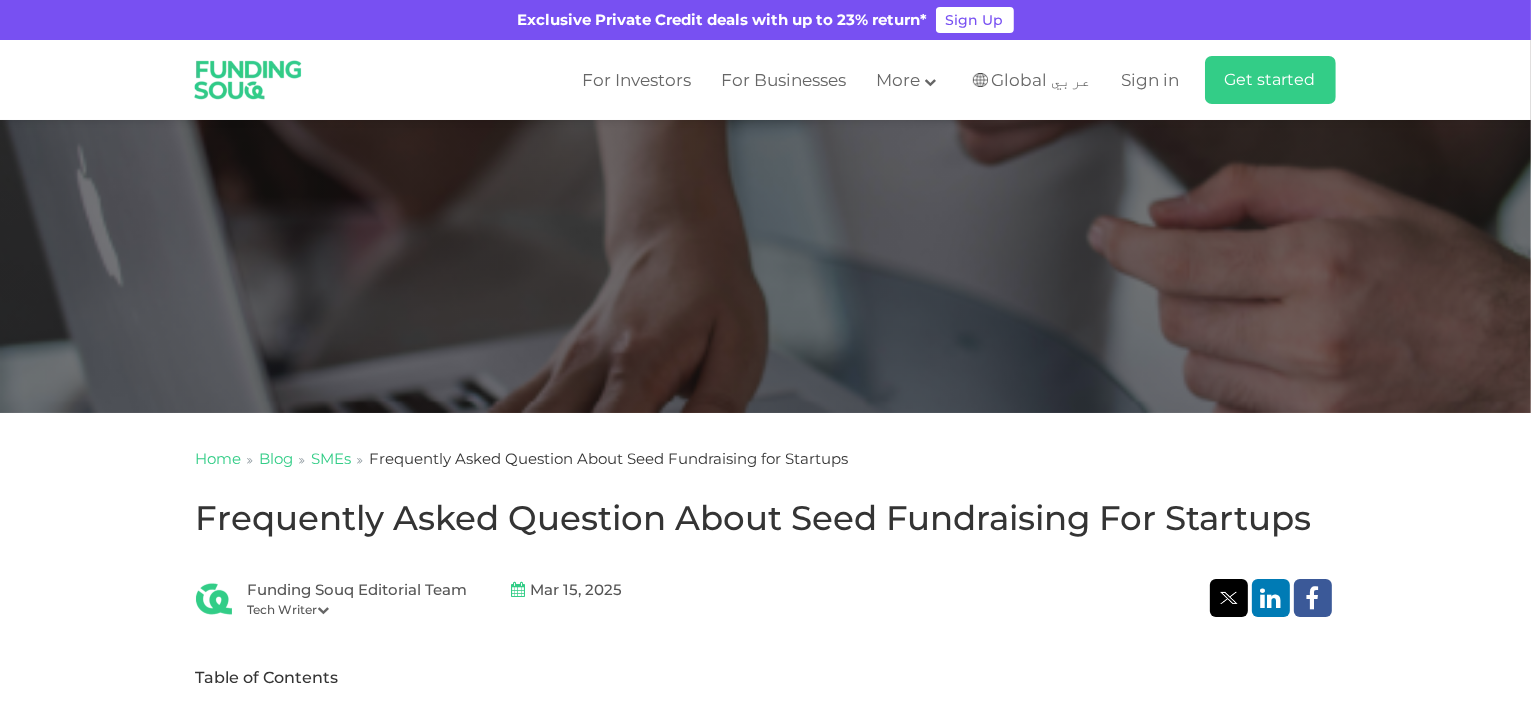 scroll, scrollTop: 0, scrollLeft: 0, axis: both 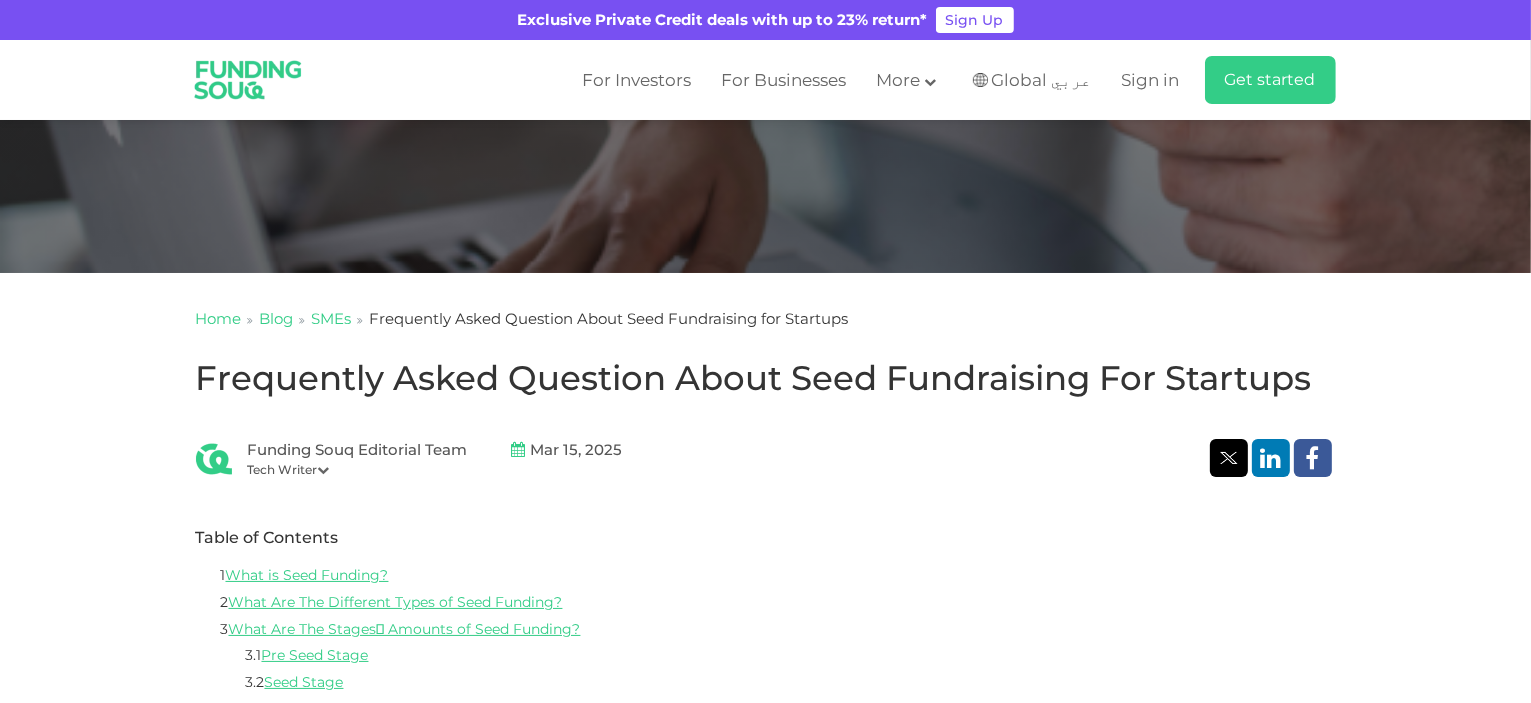 click on "Frequently Asked Question About Seed Fundraising for Startups" at bounding box center [766, 378] 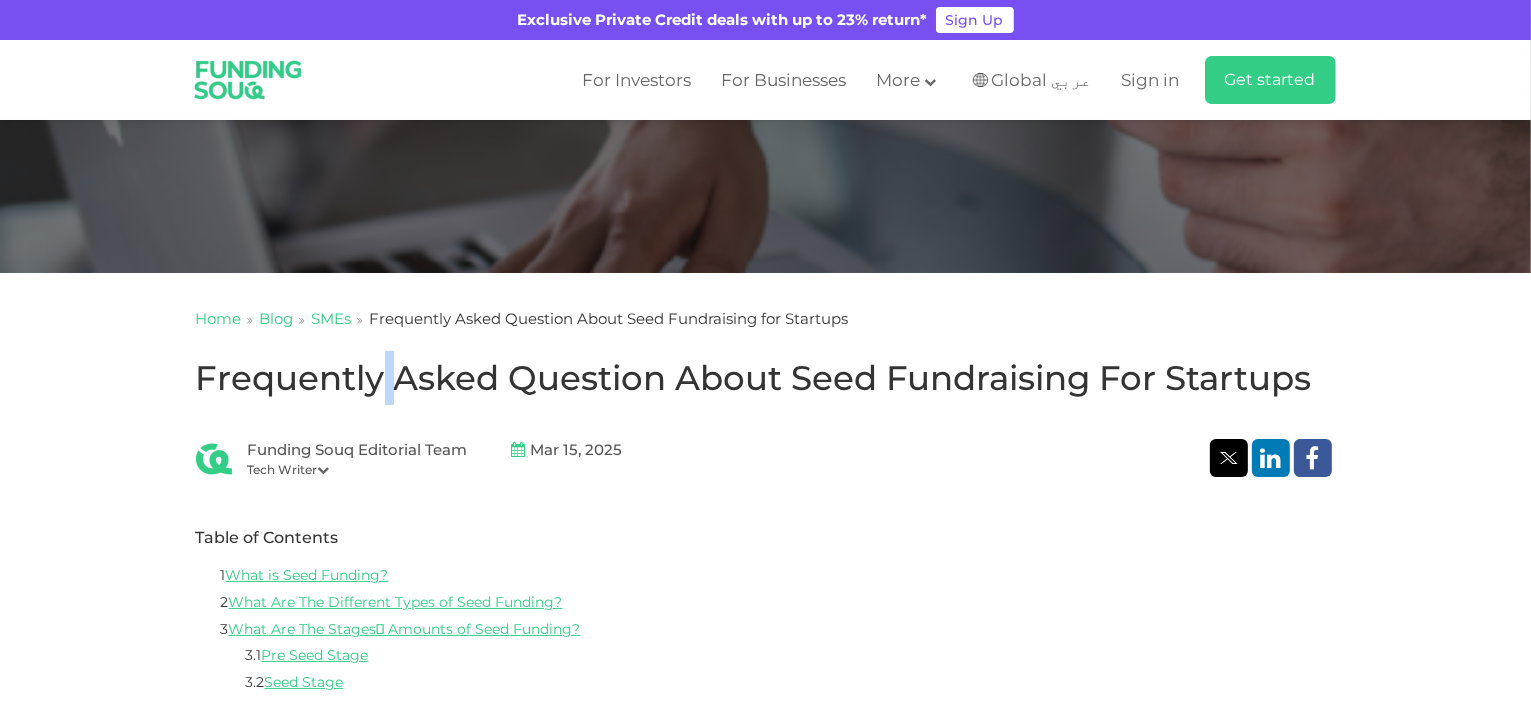 click on "Frequently Asked Question About Seed Fundraising for Startups" at bounding box center (766, 378) 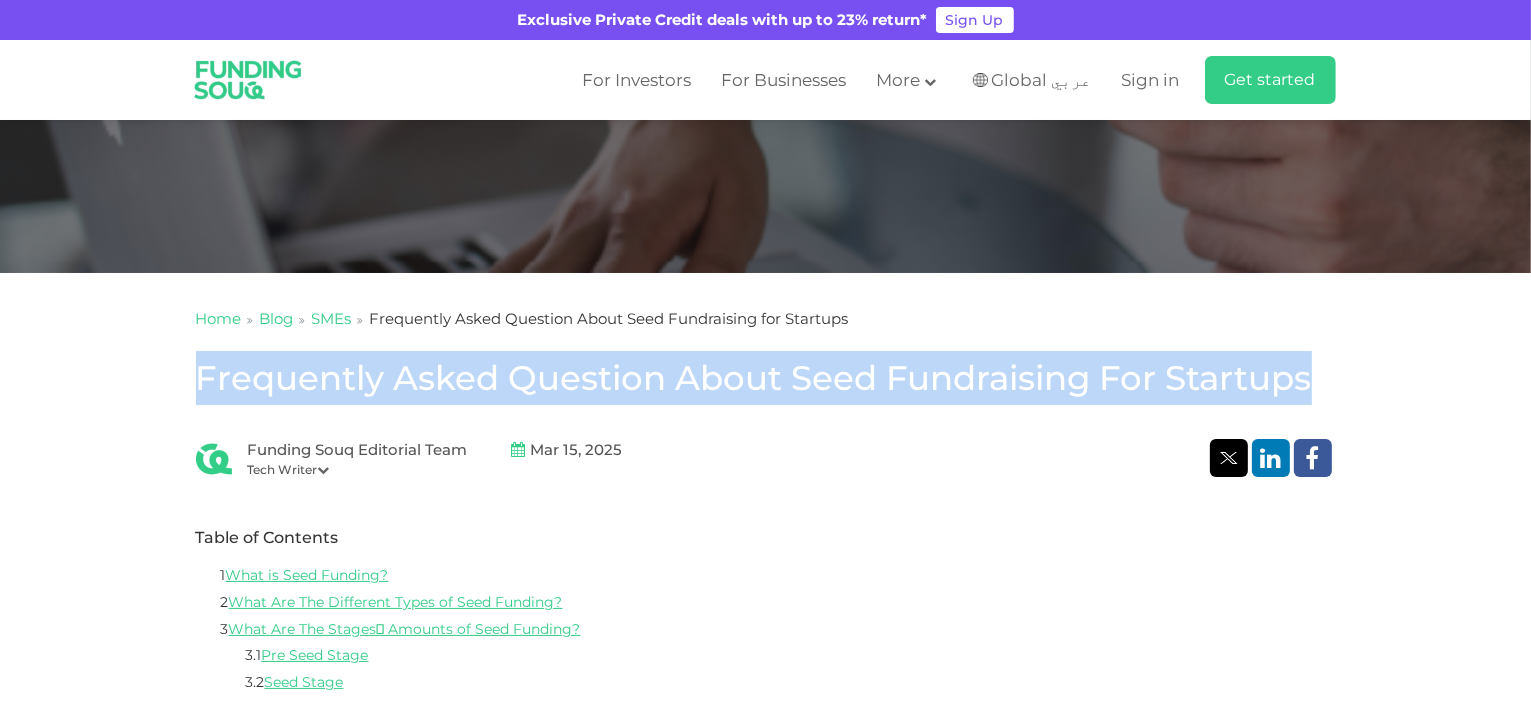 click on "Frequently Asked Question About Seed Fundraising for Startups" at bounding box center [766, 378] 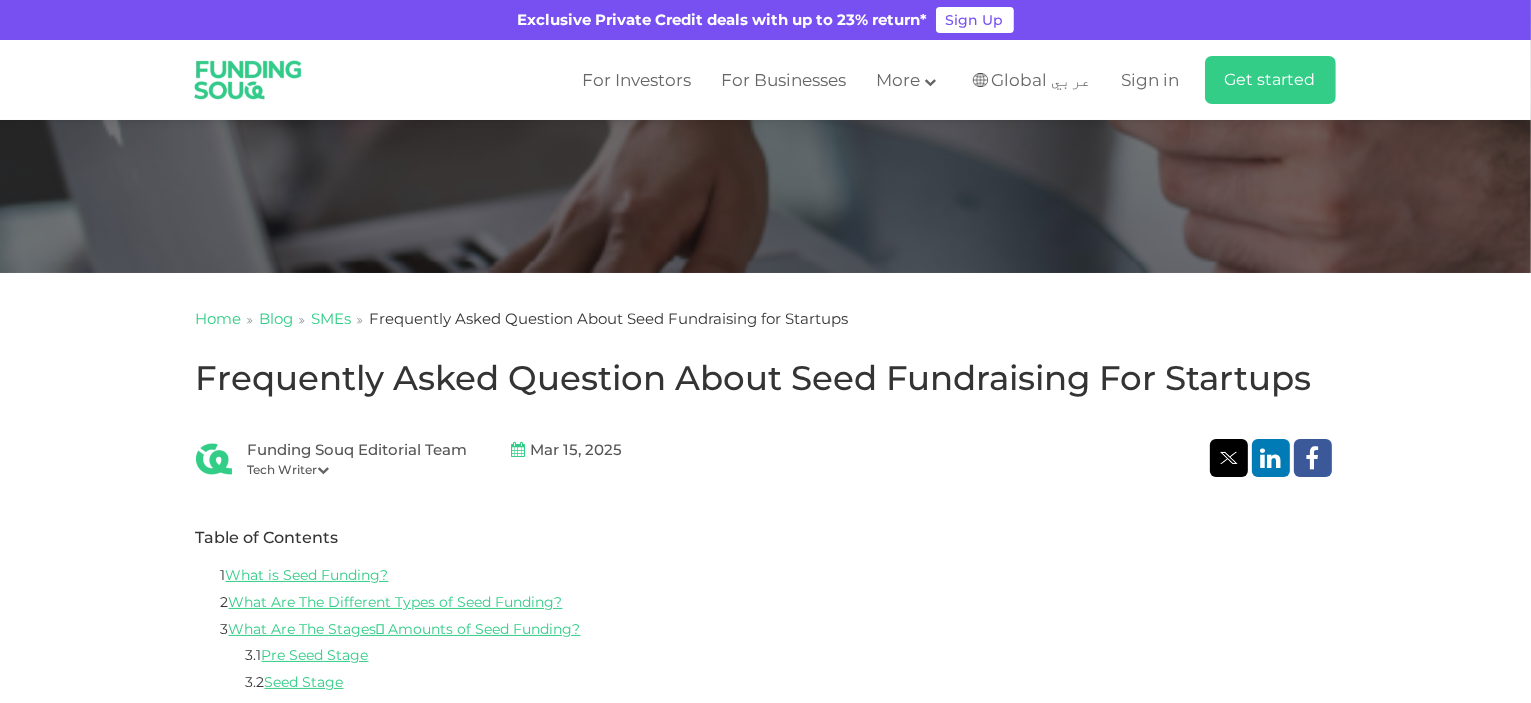 click on "Home
Blog
SMEs
Mar 15, 2025 1" at bounding box center (765, 2721) 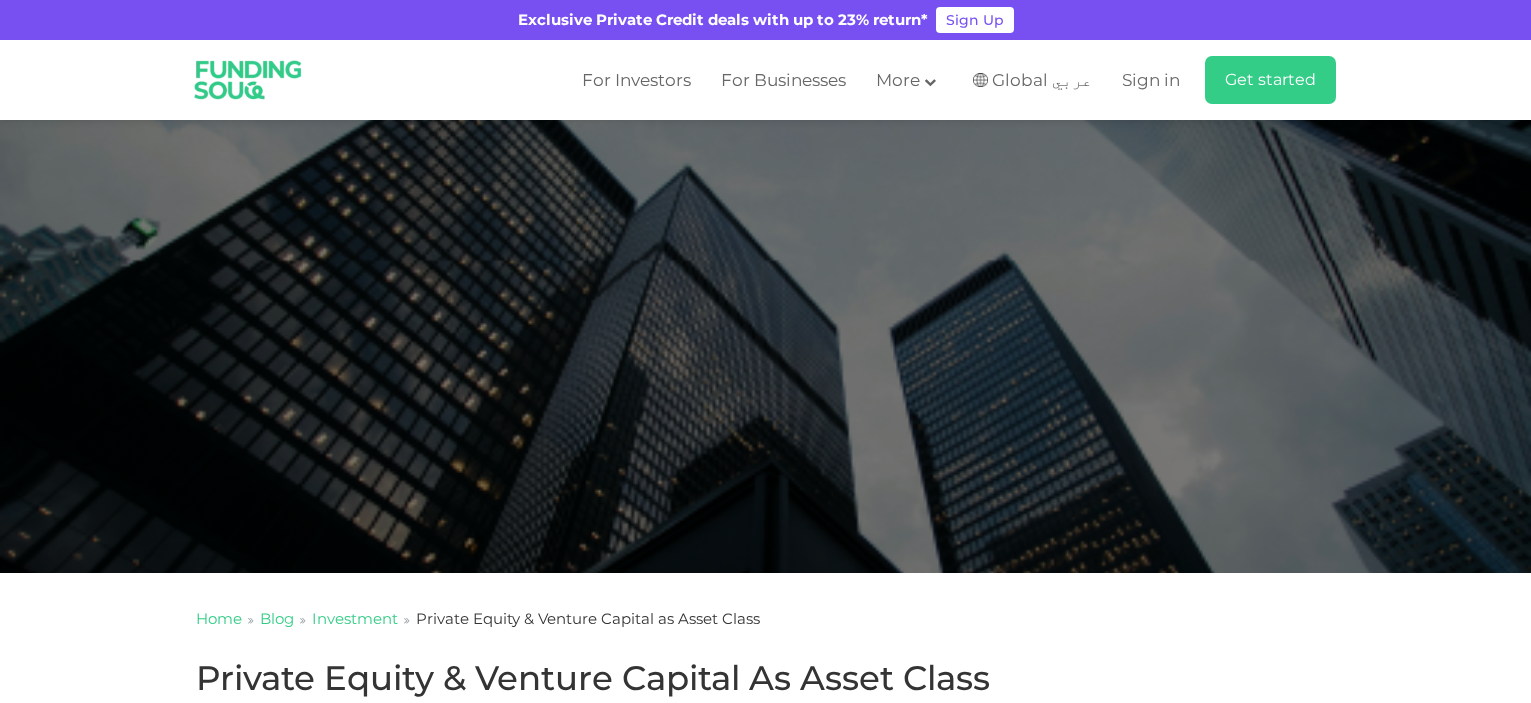 scroll, scrollTop: 0, scrollLeft: 0, axis: both 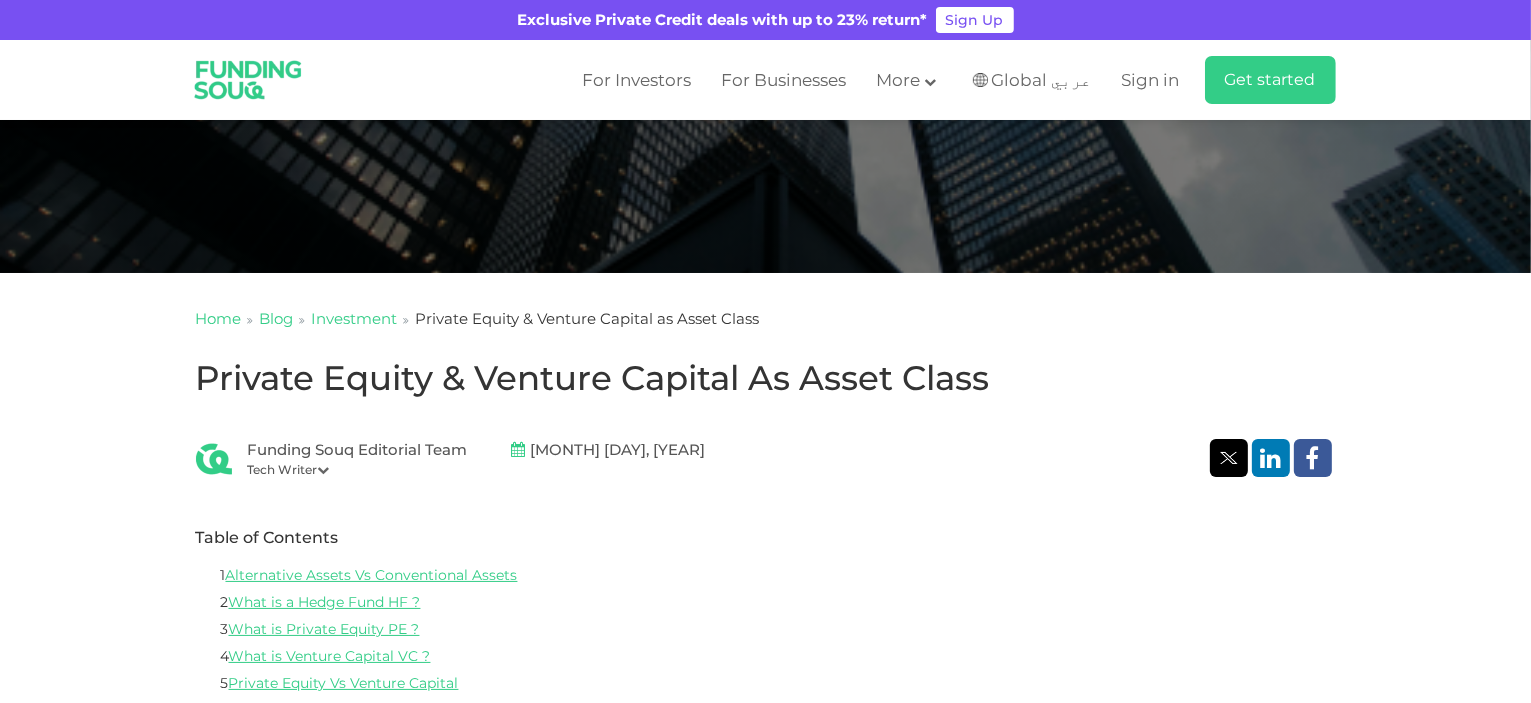 click on "Private Equity & Venture Capital as Asset Class" at bounding box center (766, 378) 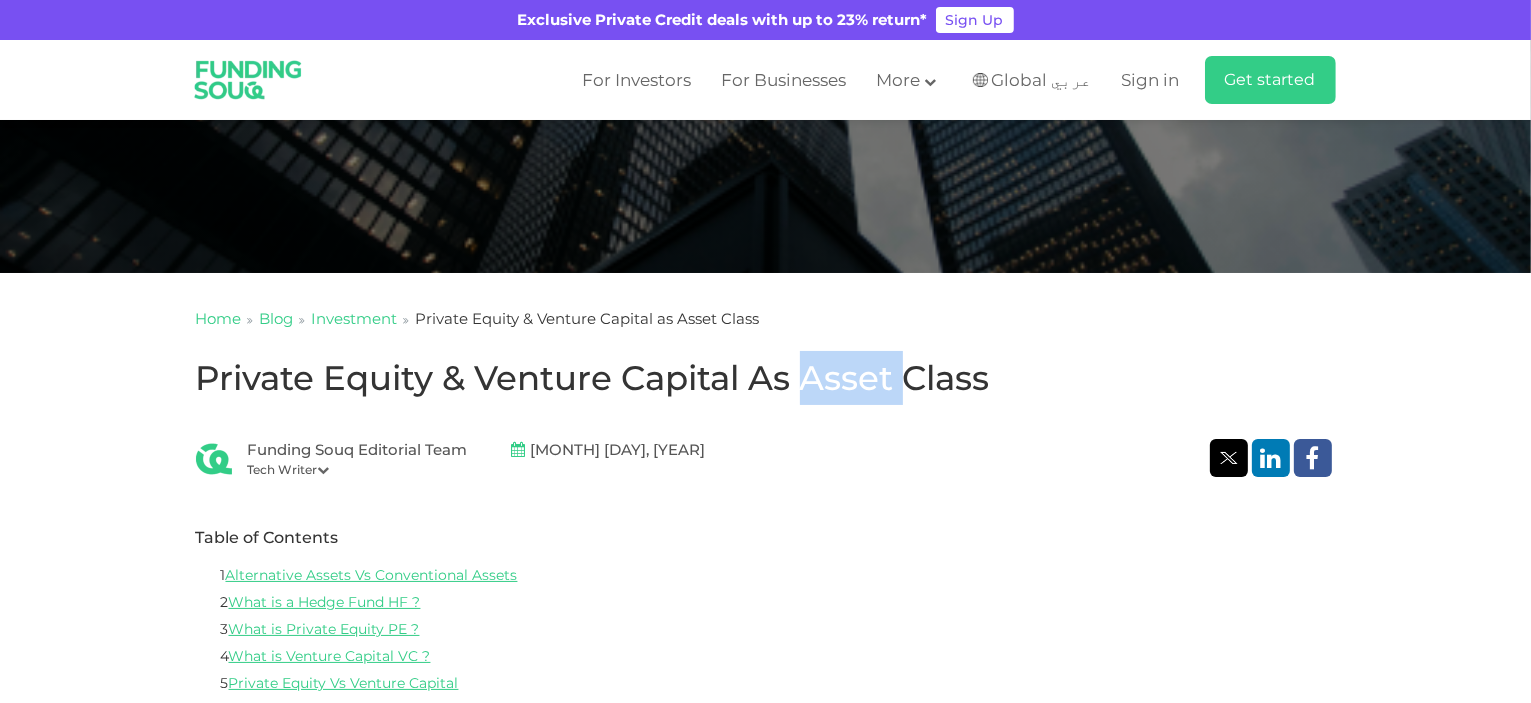 click on "Private Equity & Venture Capital as Asset Class" at bounding box center [766, 378] 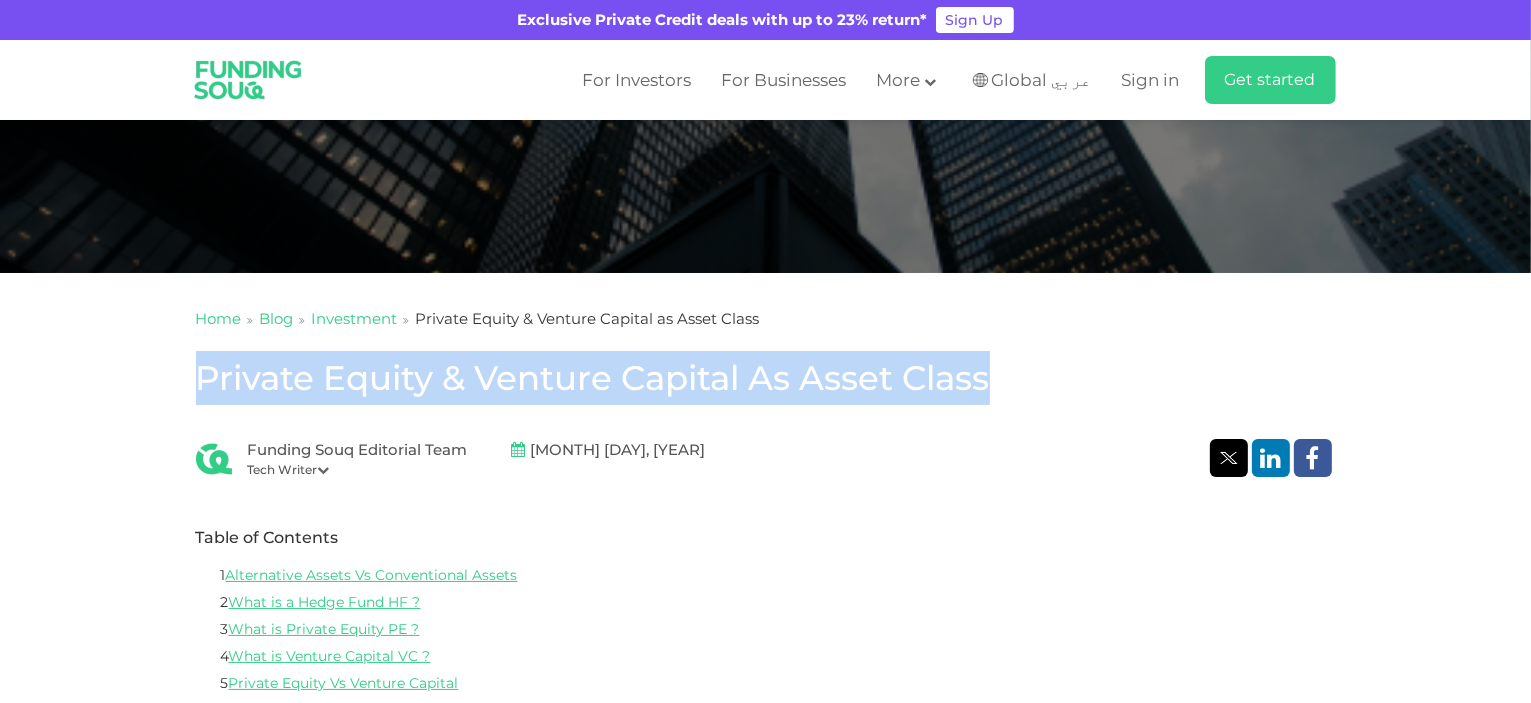click on "Private Equity & Venture Capital as Asset Class" at bounding box center [766, 378] 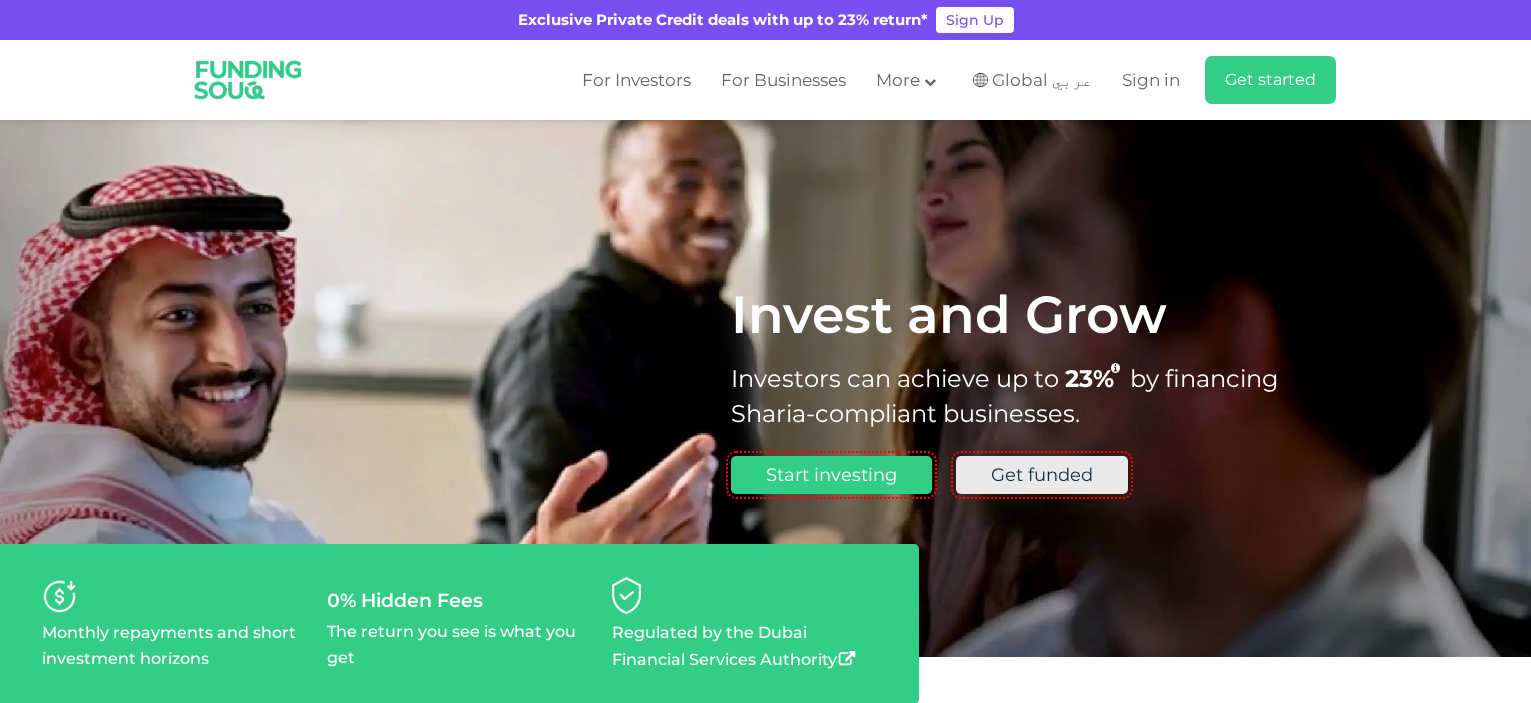 scroll, scrollTop: 0, scrollLeft: 0, axis: both 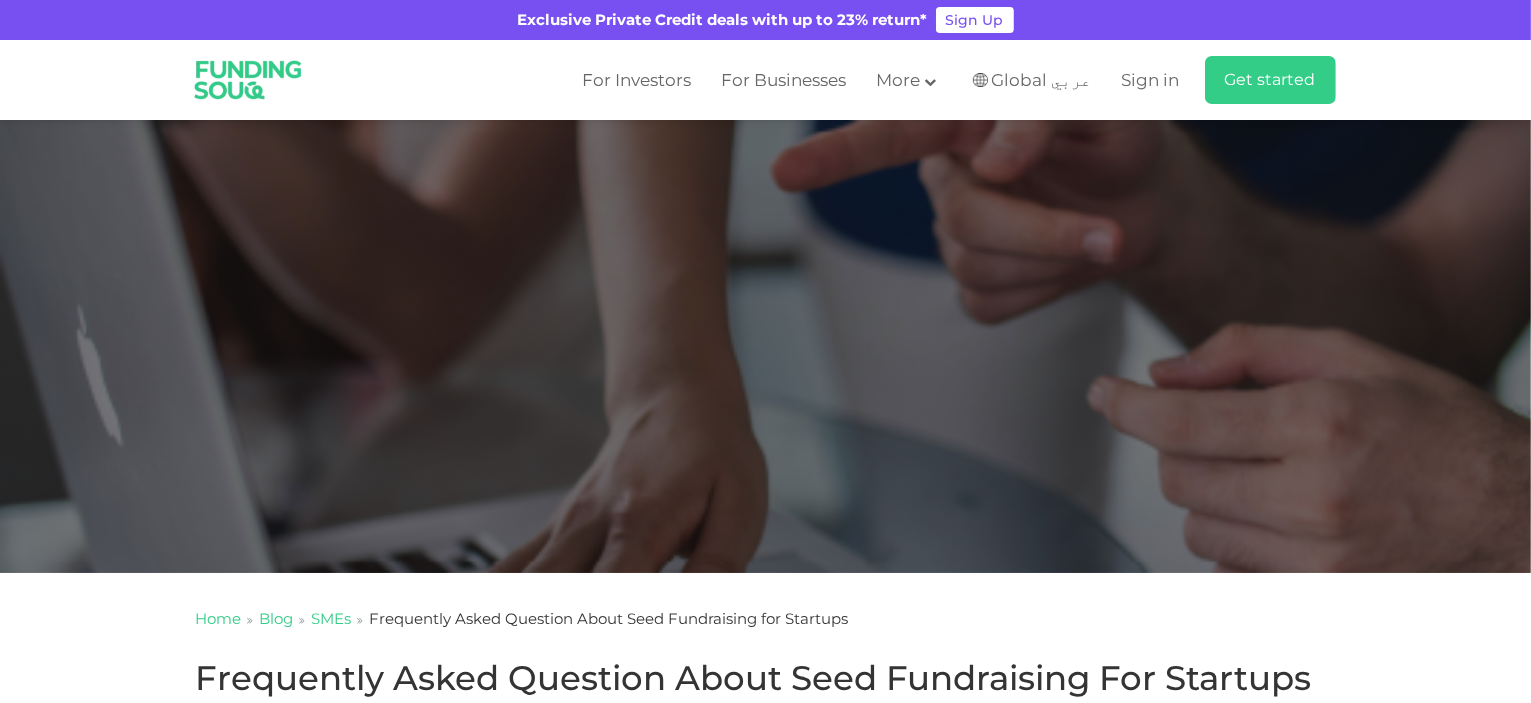 click on "Global عربي" at bounding box center [1042, 80] 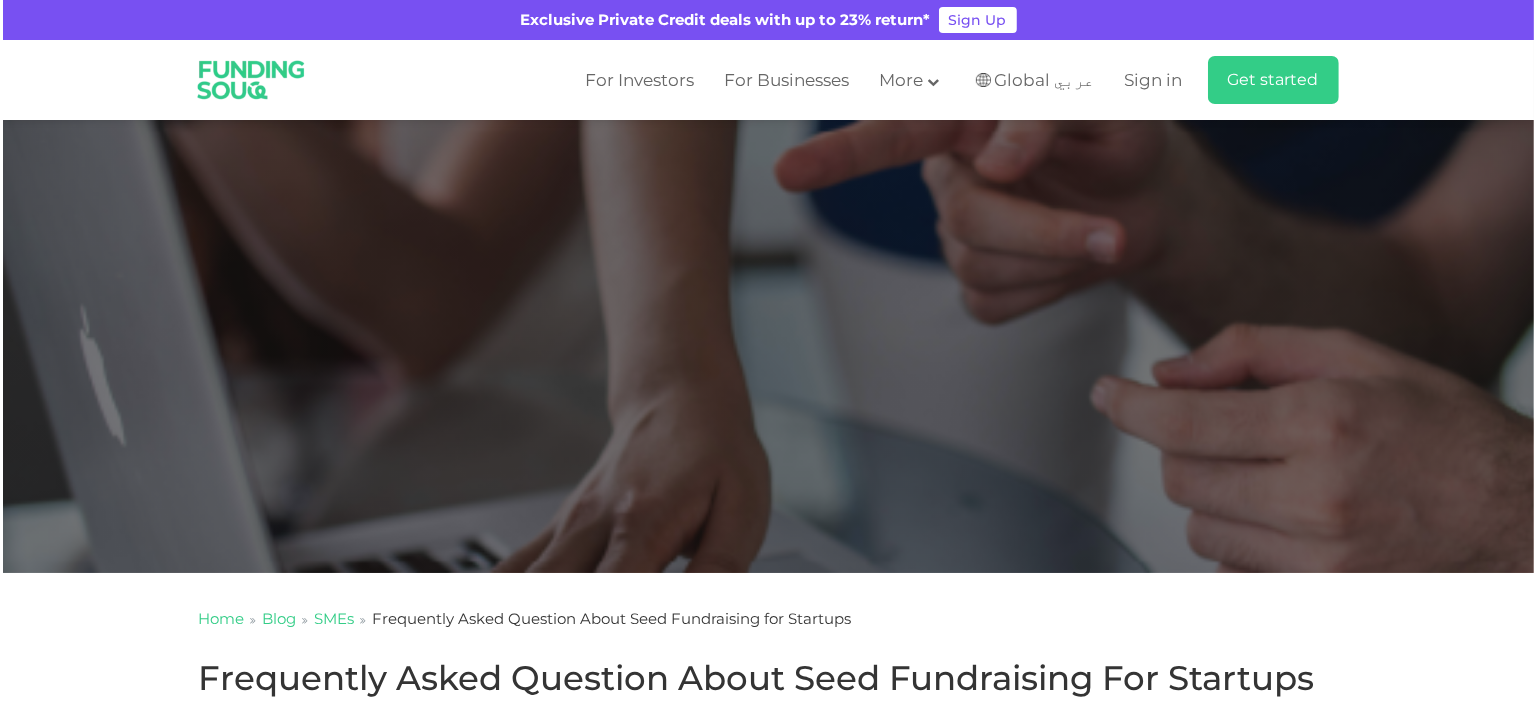 scroll, scrollTop: 0, scrollLeft: 0, axis: both 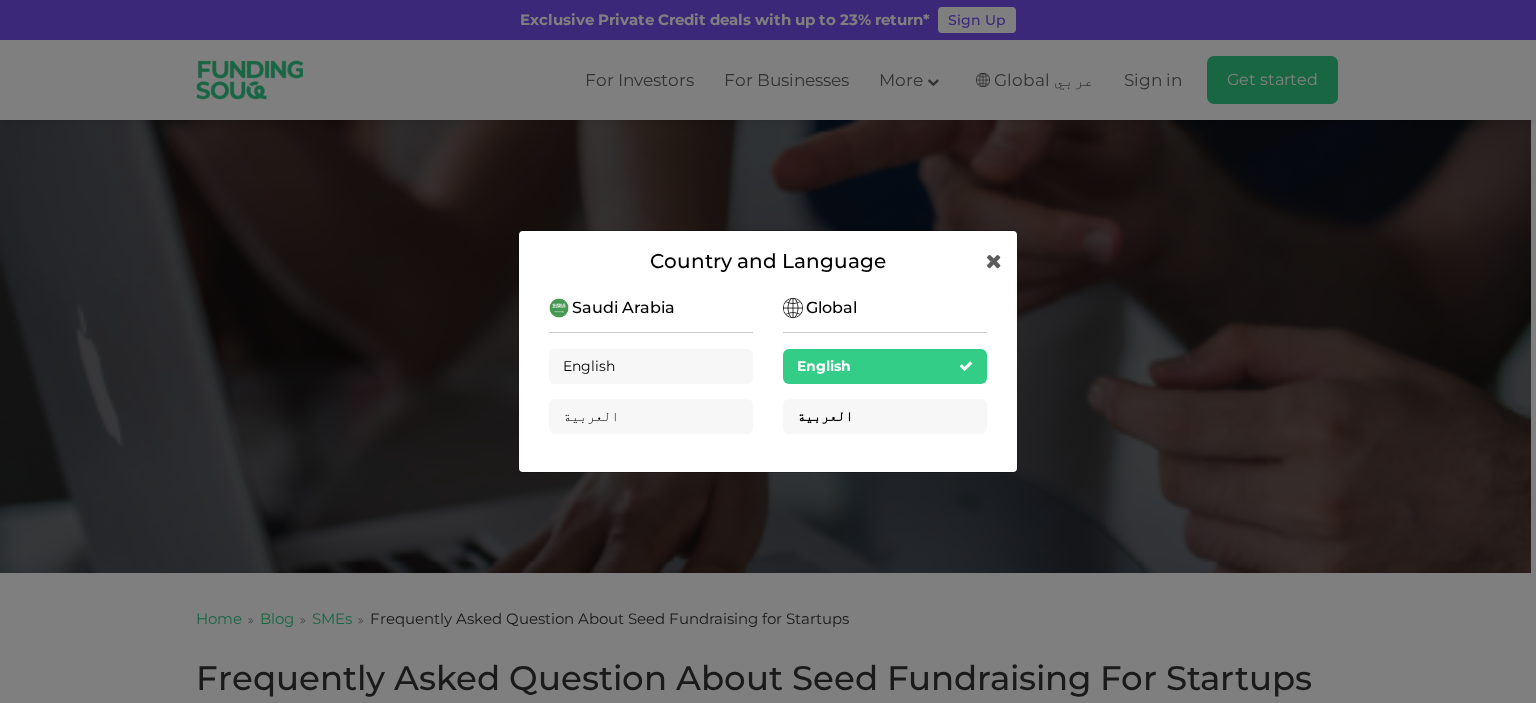 click on "العربية" at bounding box center (885, 416) 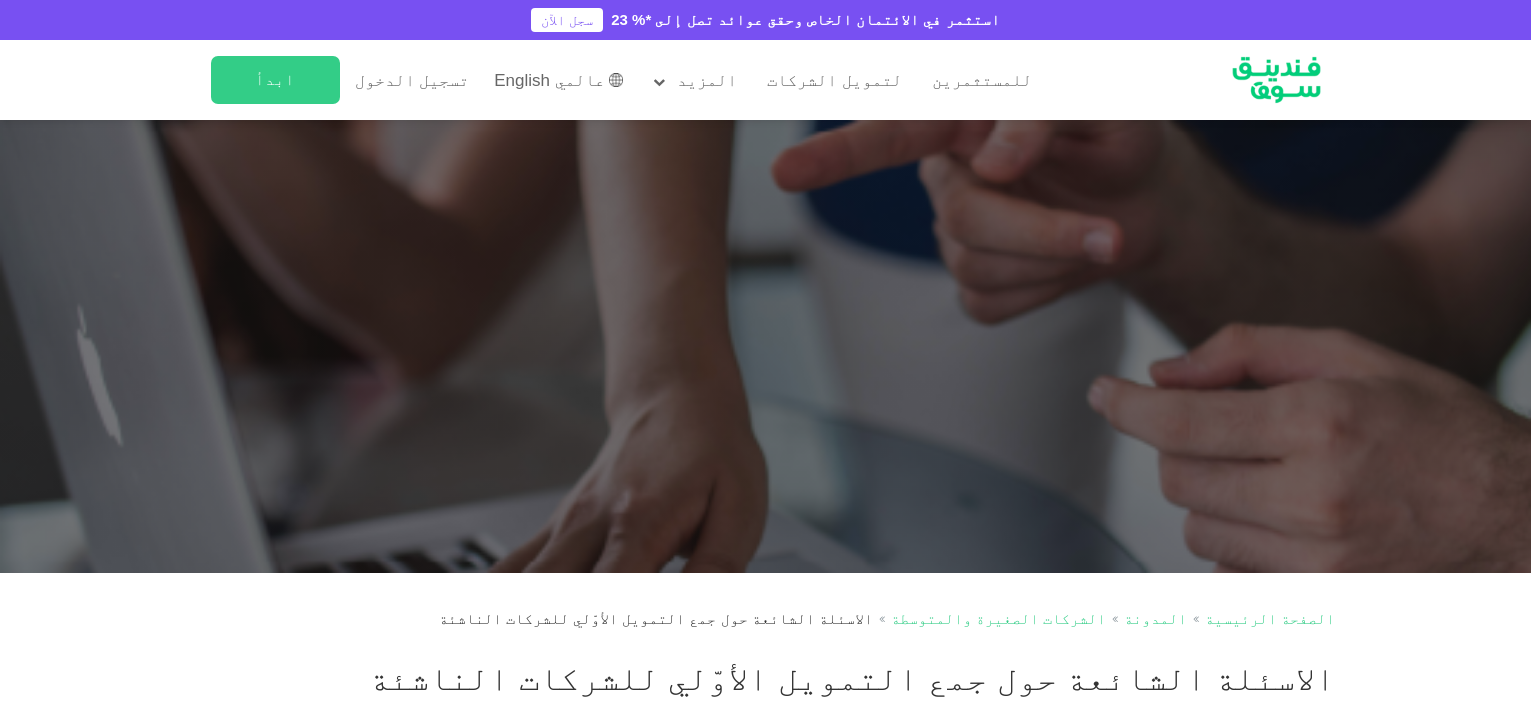 scroll, scrollTop: 0, scrollLeft: 0, axis: both 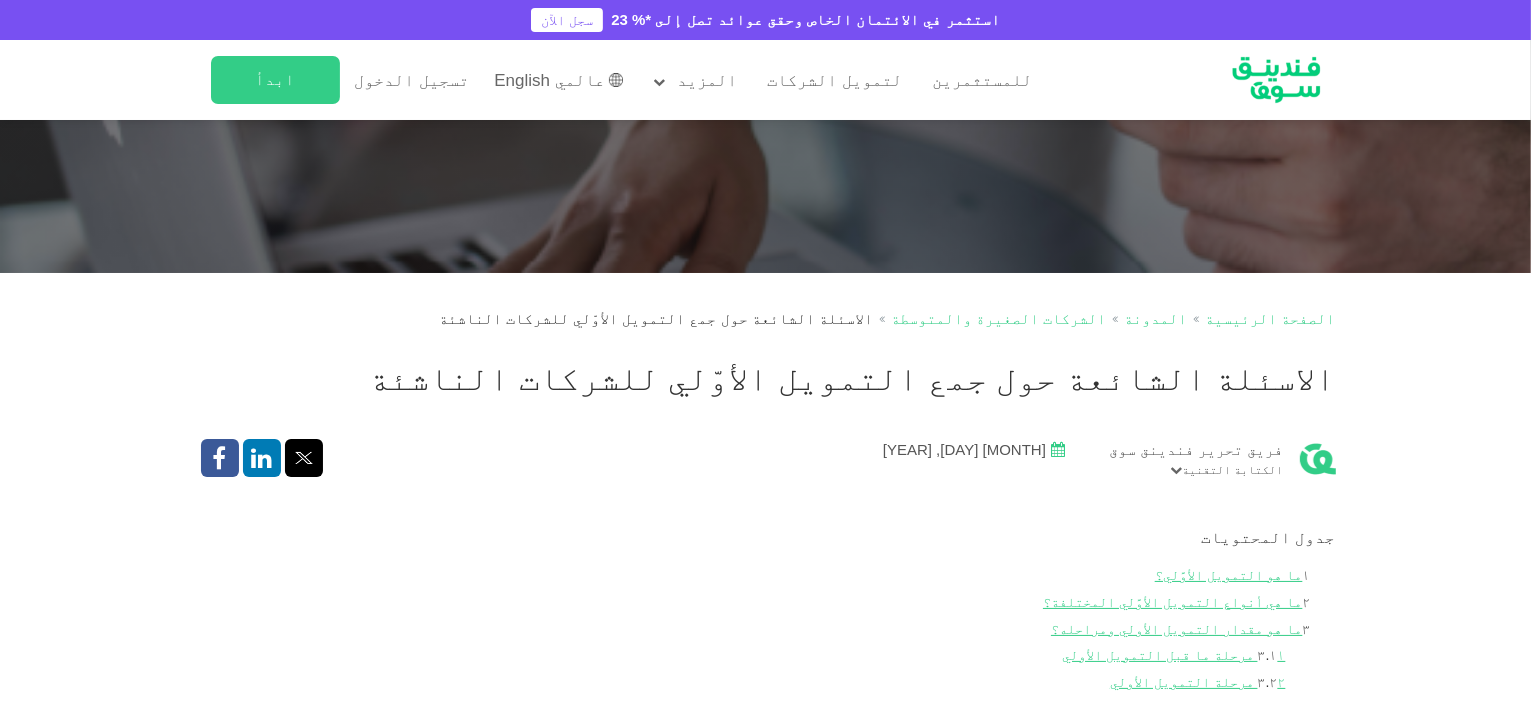 click on "الاسئلة الشائعة حول جمع التمويل الأوّلي للشركات الناشئة" at bounding box center (766, 378) 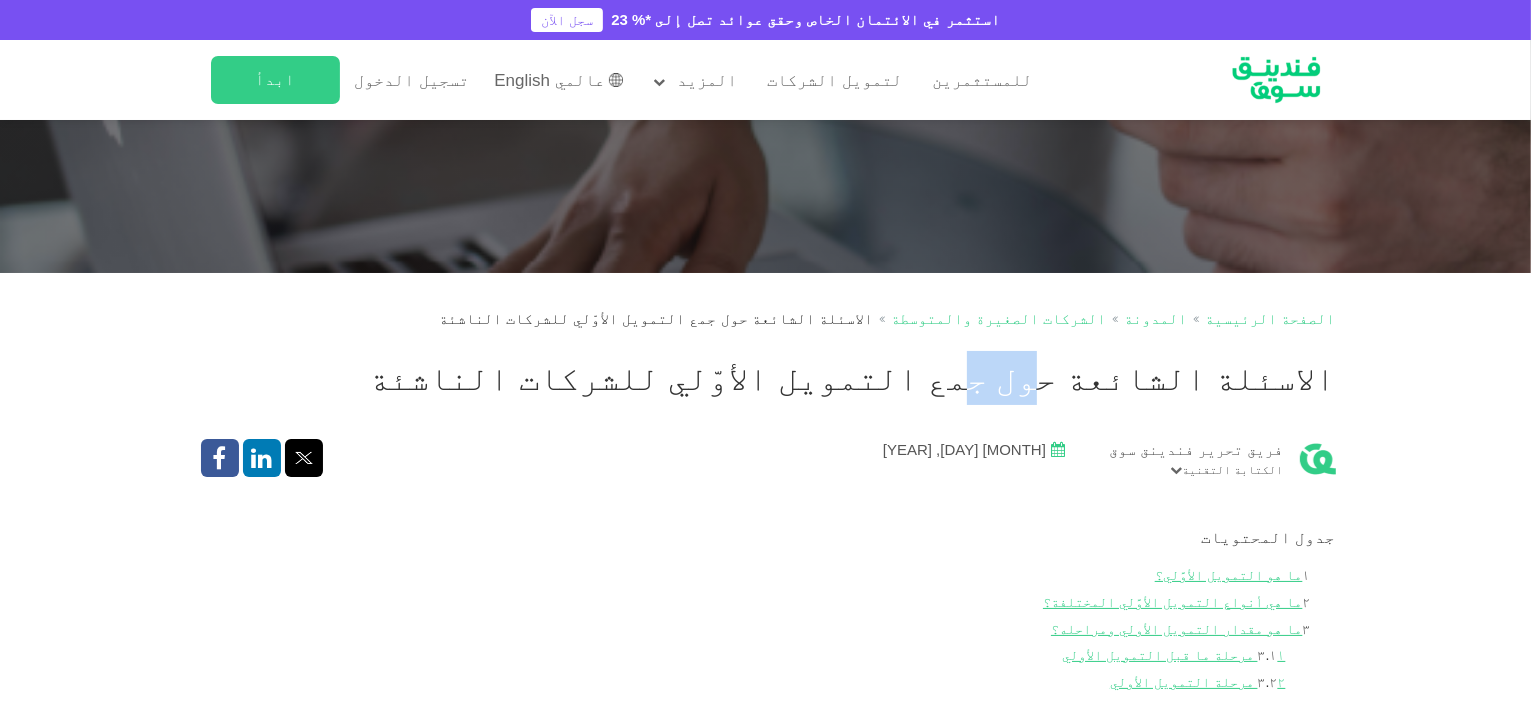 click on "الاسئلة الشائعة حول جمع التمويل الأوّلي للشركات الناشئة" at bounding box center (766, 378) 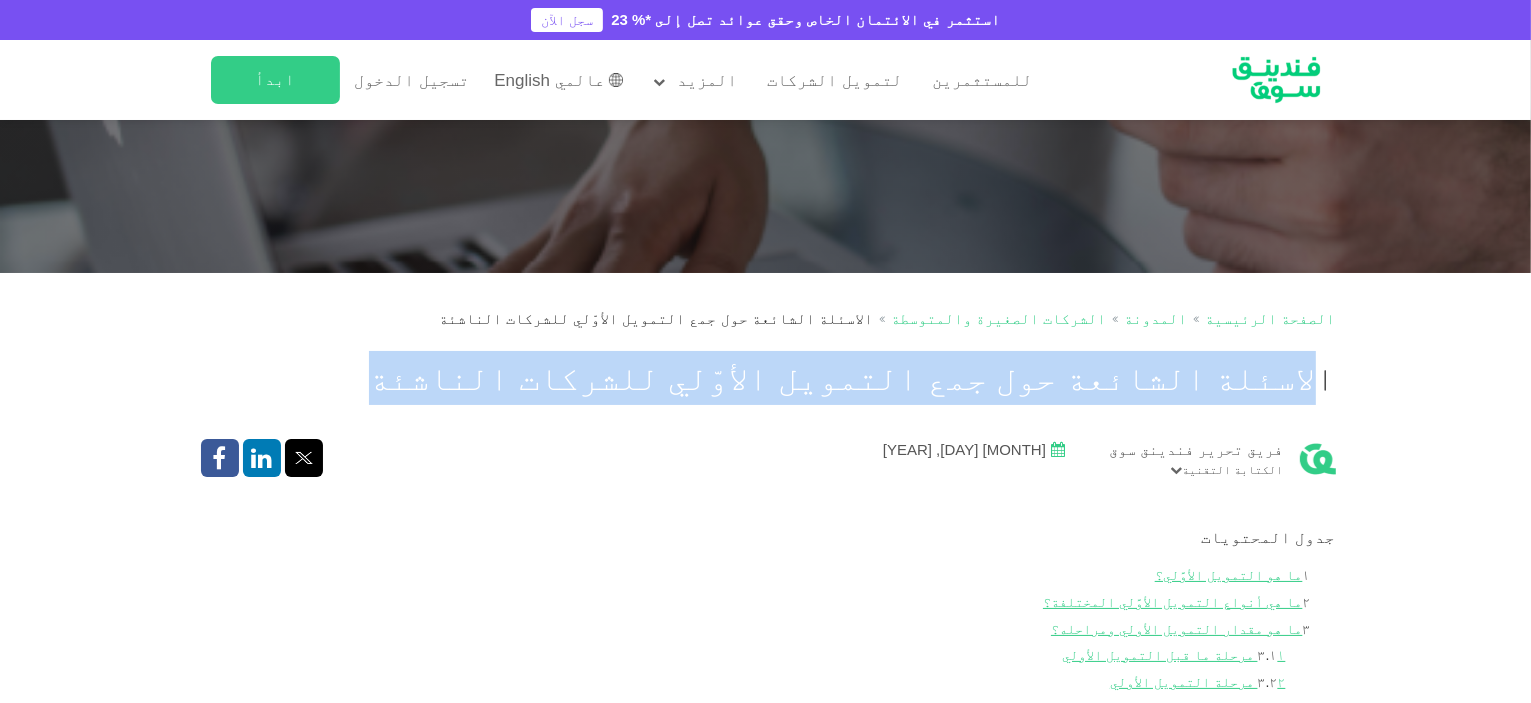 click on "الاسئلة الشائعة حول جمع التمويل الأوّلي للشركات الناشئة" at bounding box center (766, 378) 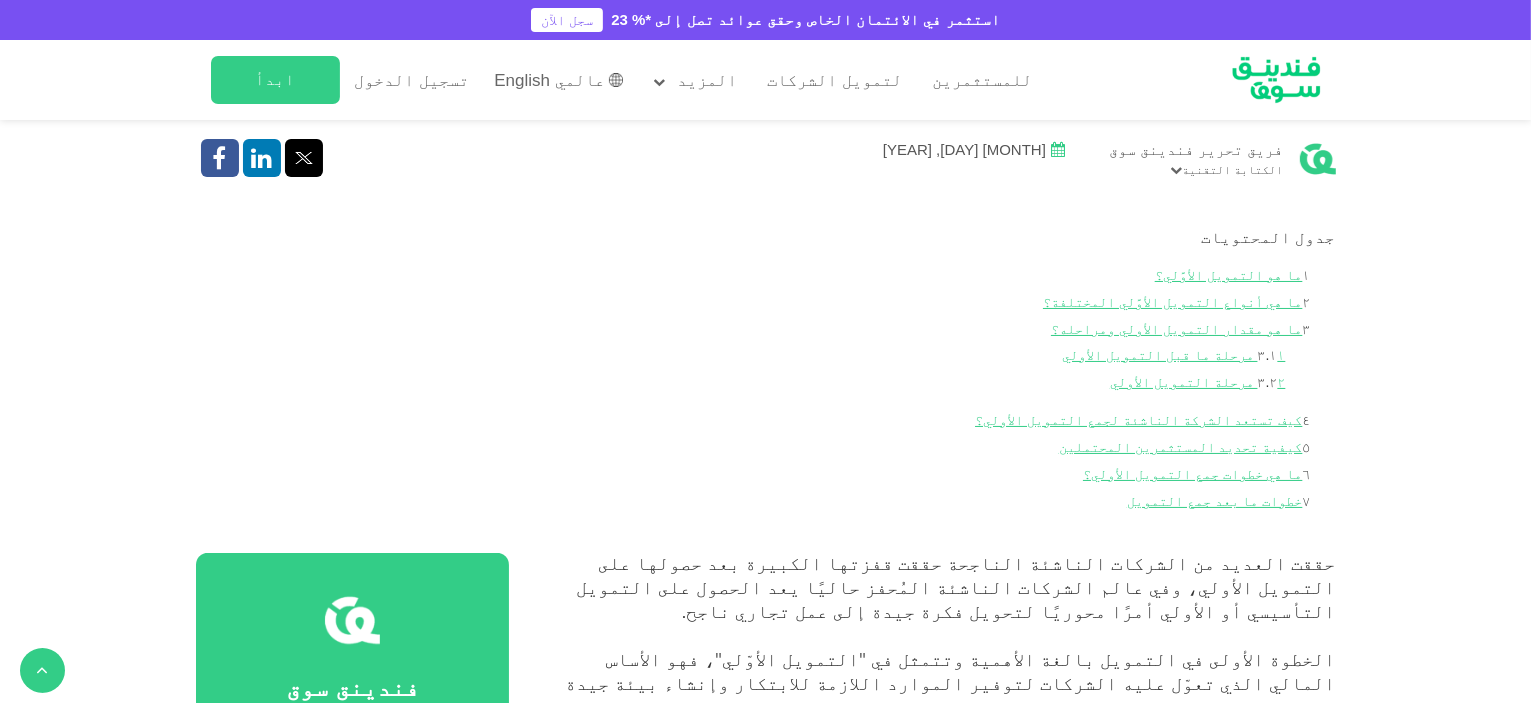 scroll, scrollTop: 0, scrollLeft: 0, axis: both 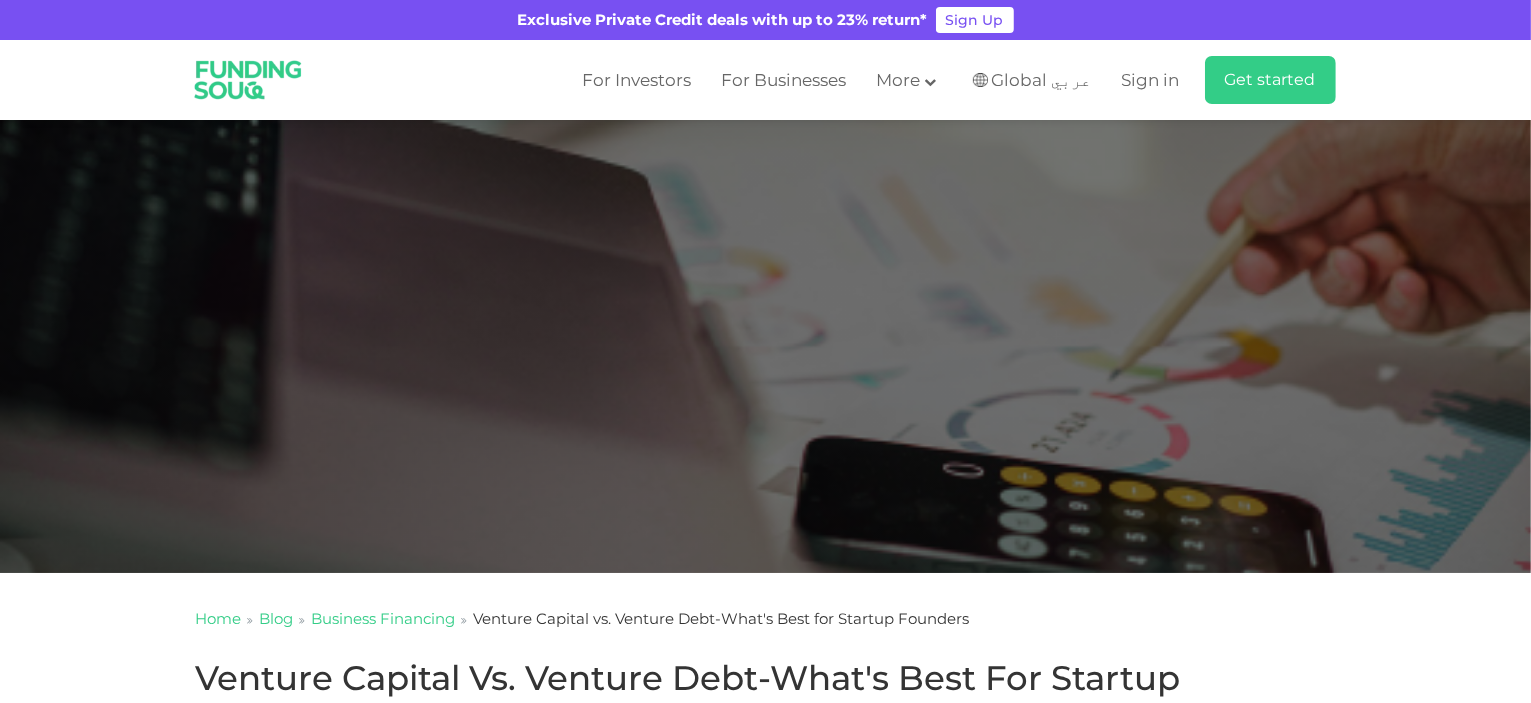click on "Global عربي" at bounding box center (1042, 80) 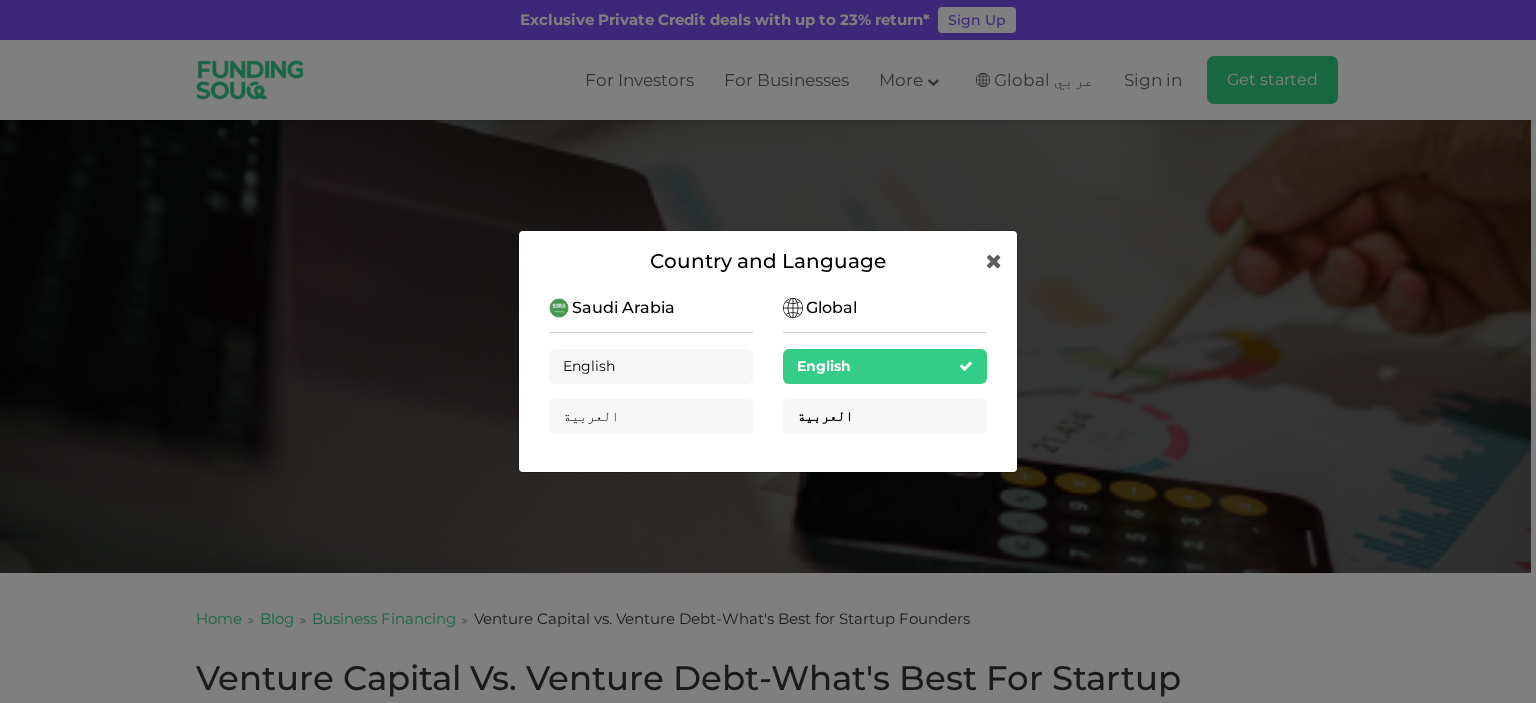 click on "العربية" at bounding box center [885, 416] 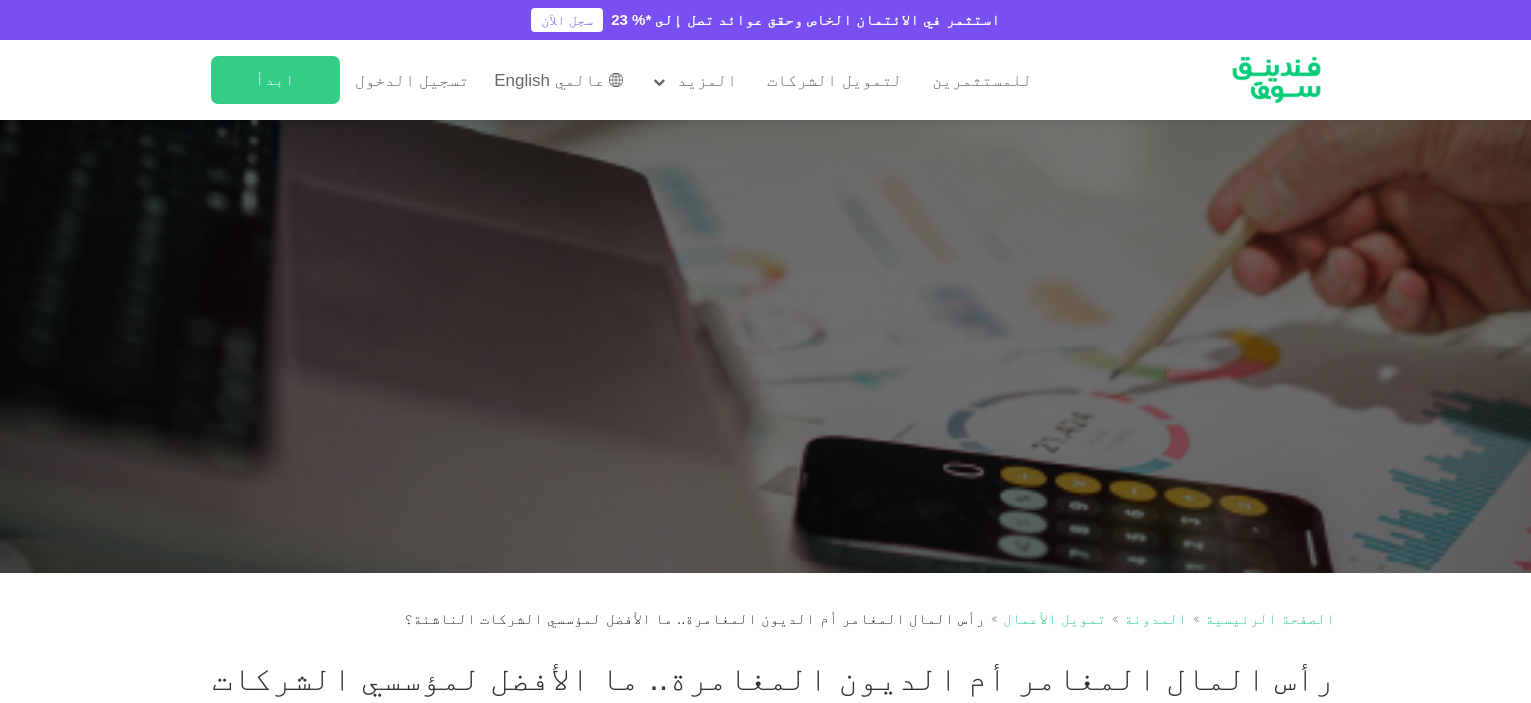 scroll, scrollTop: 200, scrollLeft: 0, axis: vertical 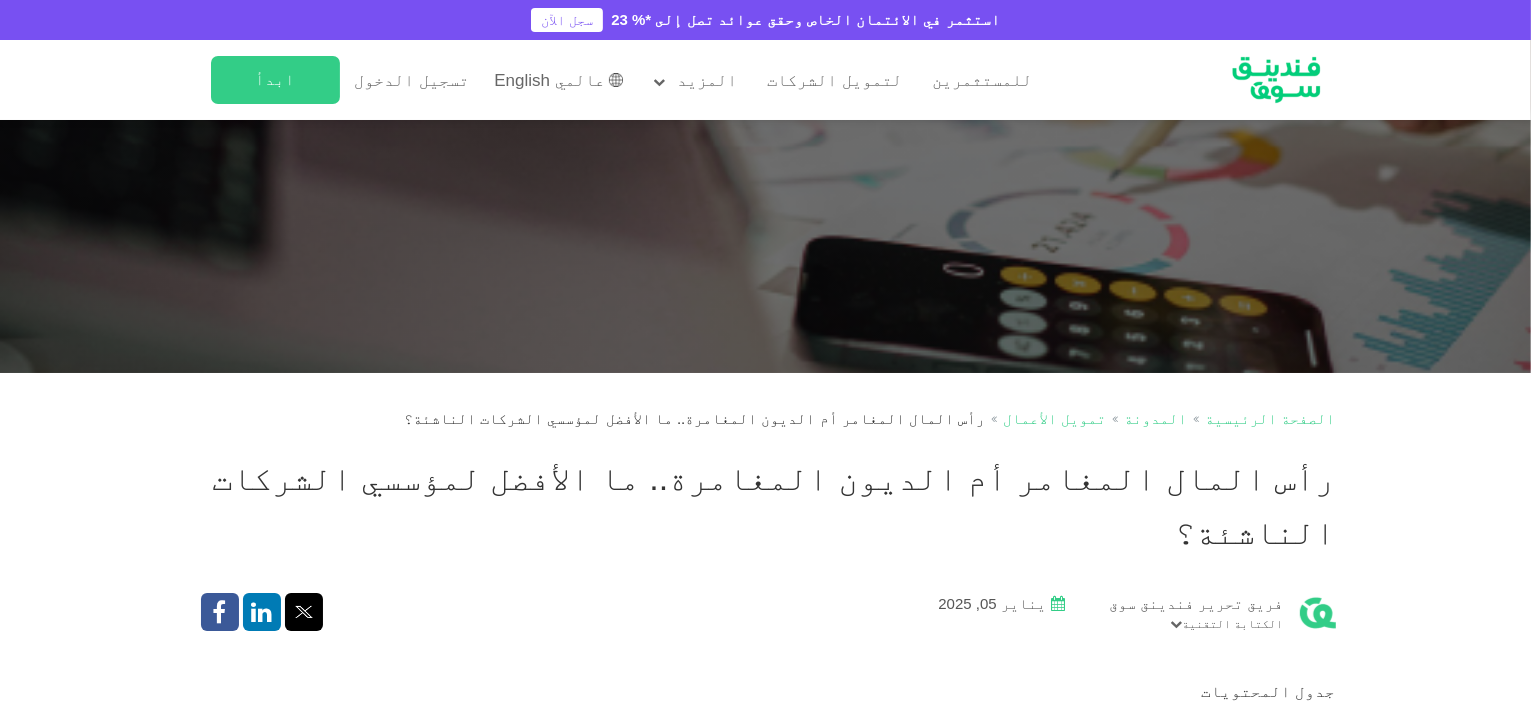 click on "رأس المال المغامر أم الديون المغامرة.. ما الأفضل لمؤسسي الشركات الناشئة؟" at bounding box center (766, 505) 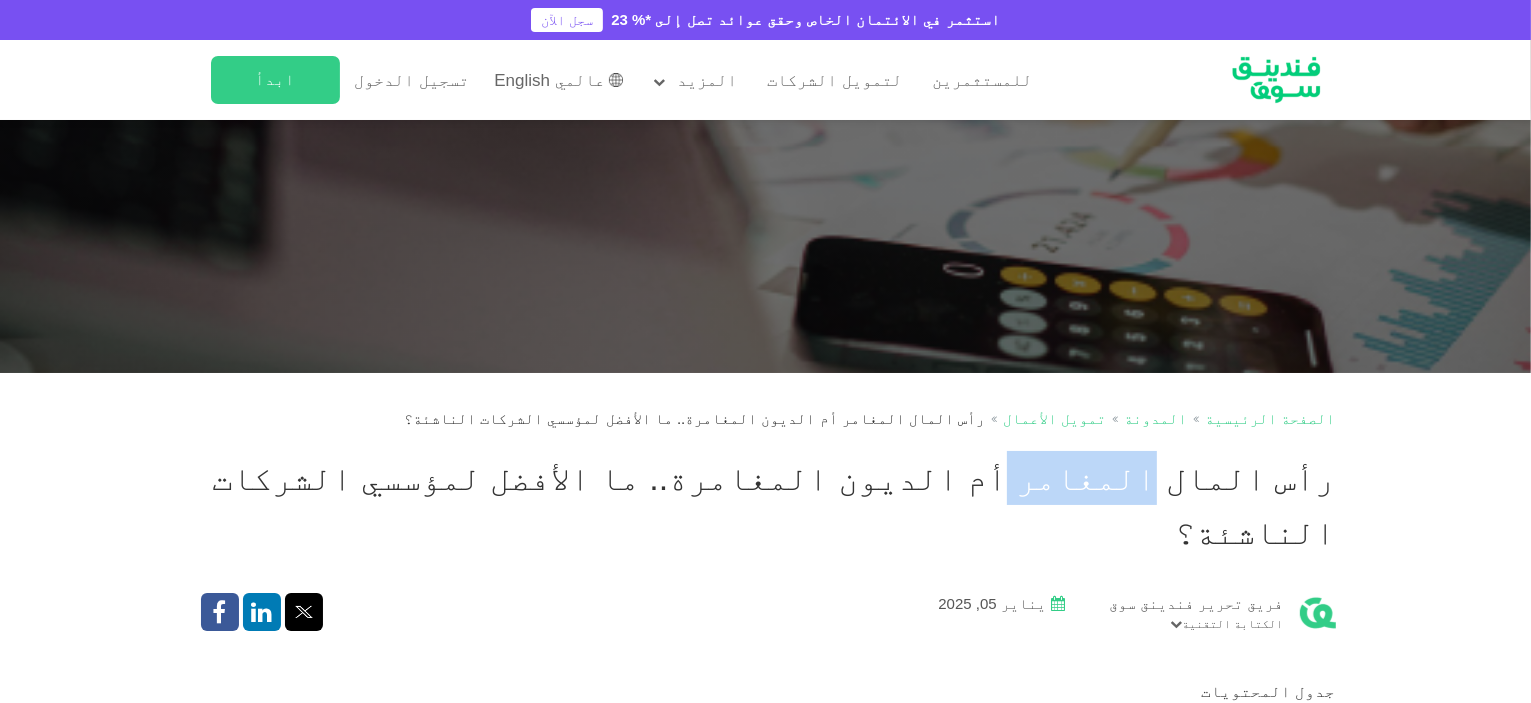 click on "رأس المال المغامر أم الديون المغامرة.. ما الأفضل لمؤسسي الشركات الناشئة؟" at bounding box center [766, 505] 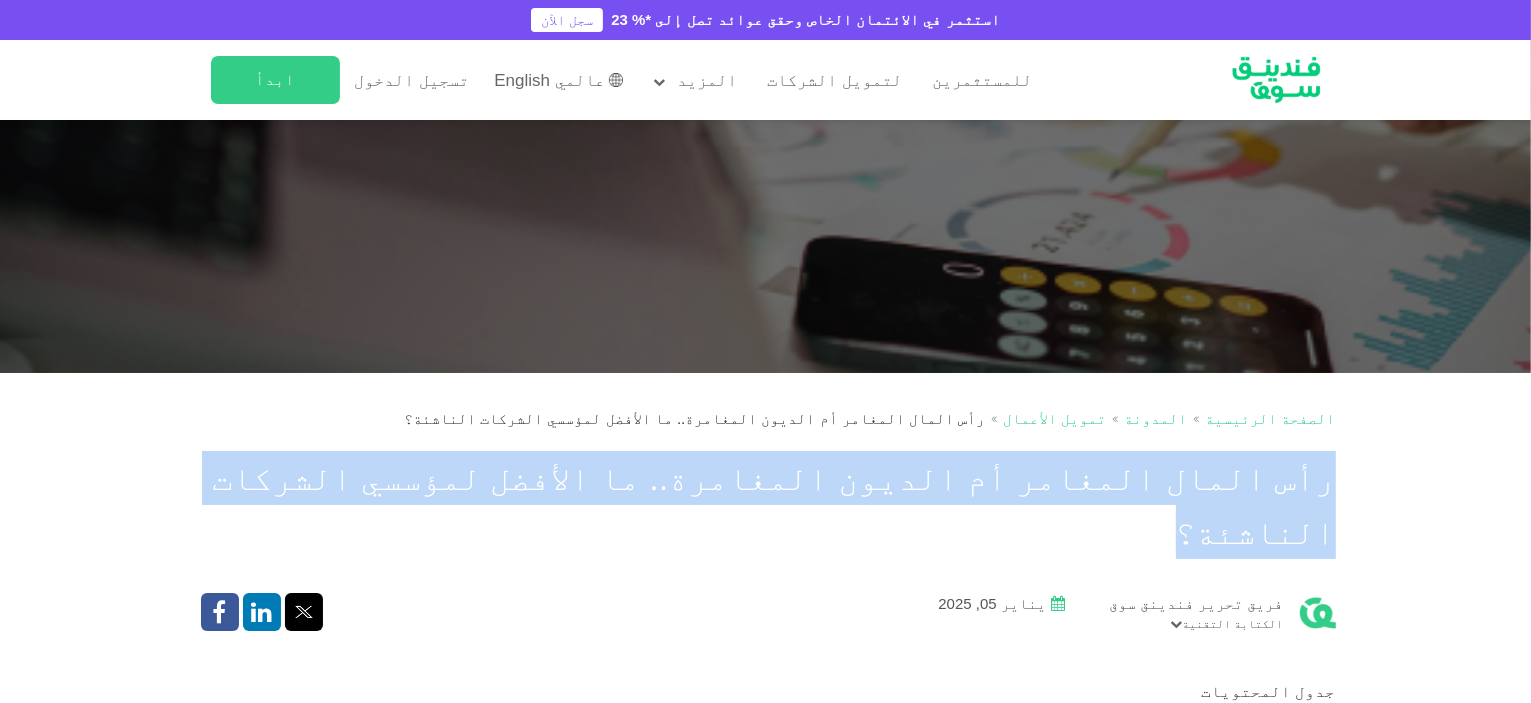 click on "رأس المال المغامر أم الديون المغامرة.. ما الأفضل لمؤسسي الشركات الناشئة؟" at bounding box center (766, 505) 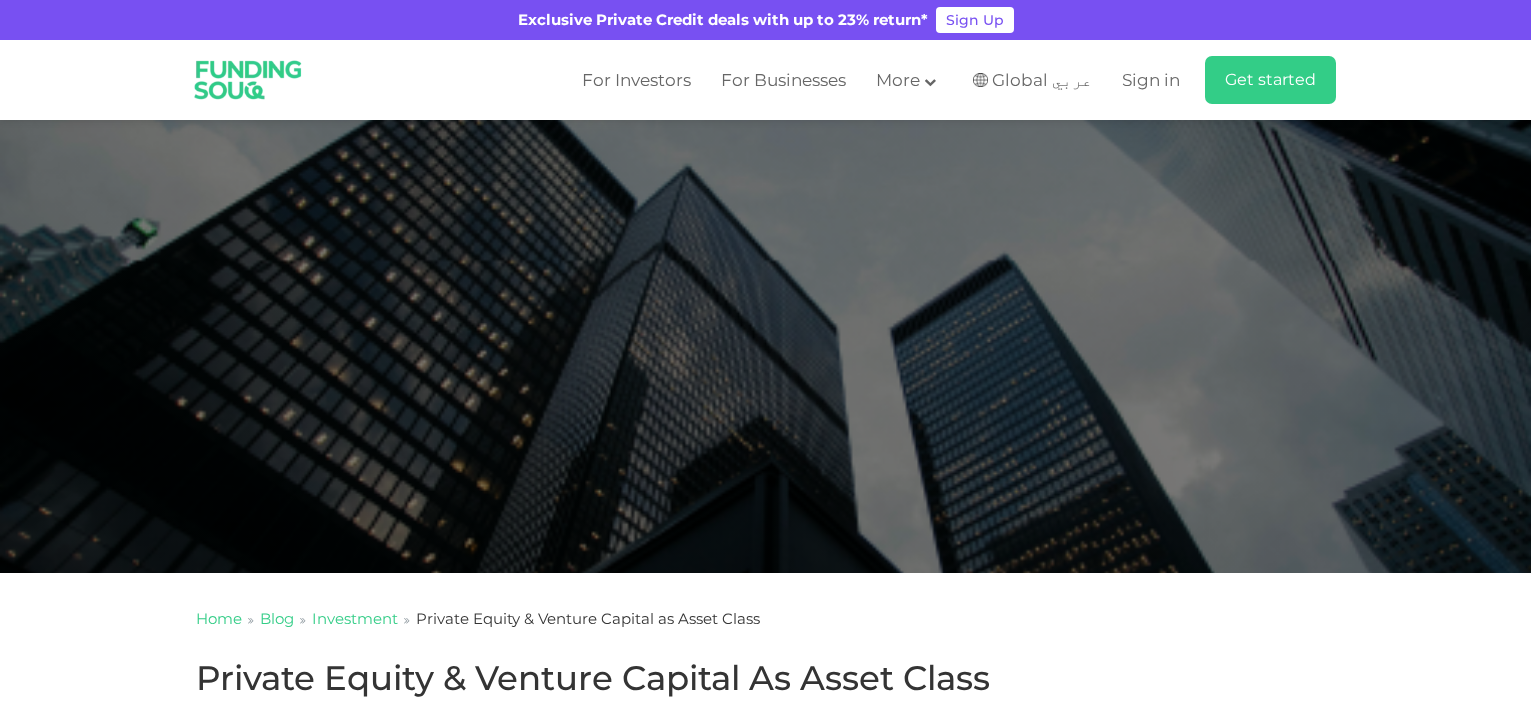 scroll, scrollTop: 200, scrollLeft: 0, axis: vertical 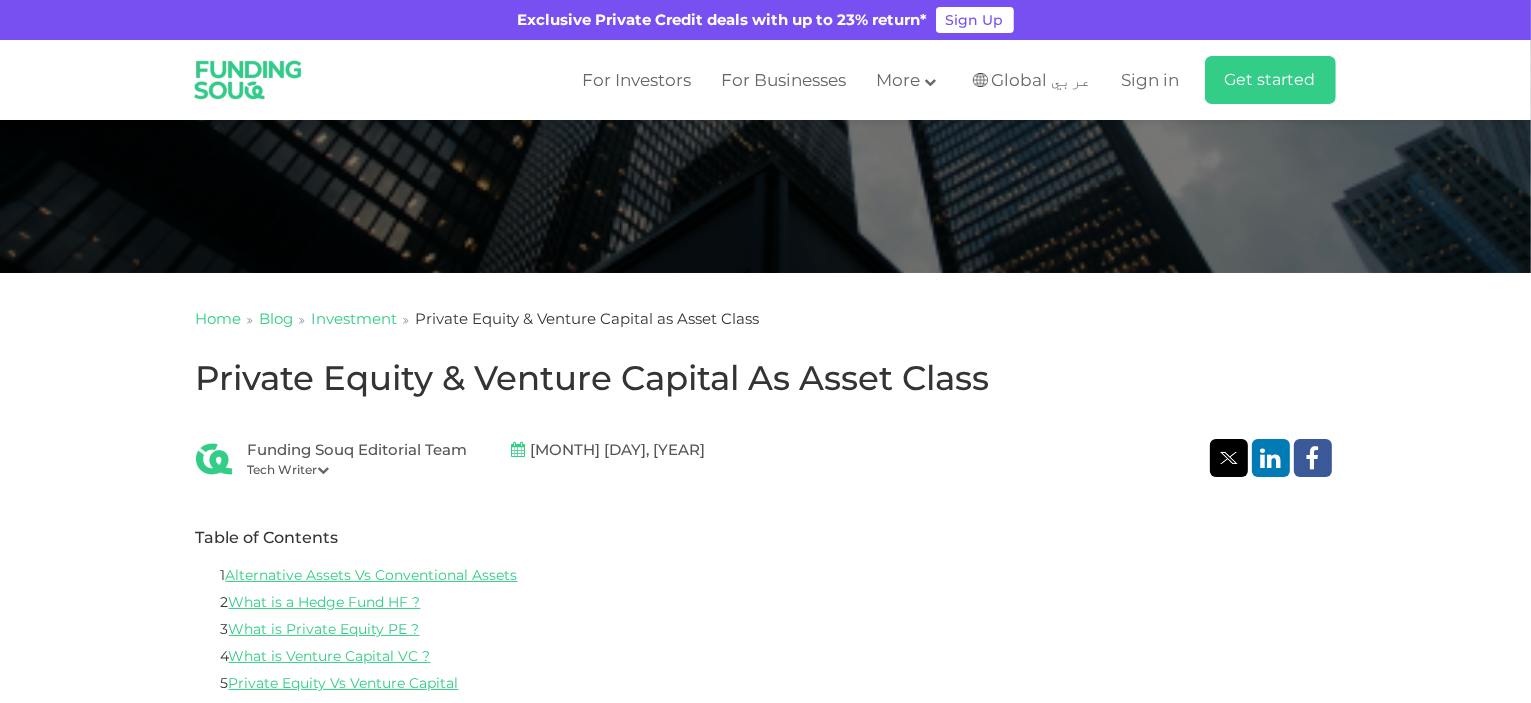 click on "Global عربي" at bounding box center (1042, 80) 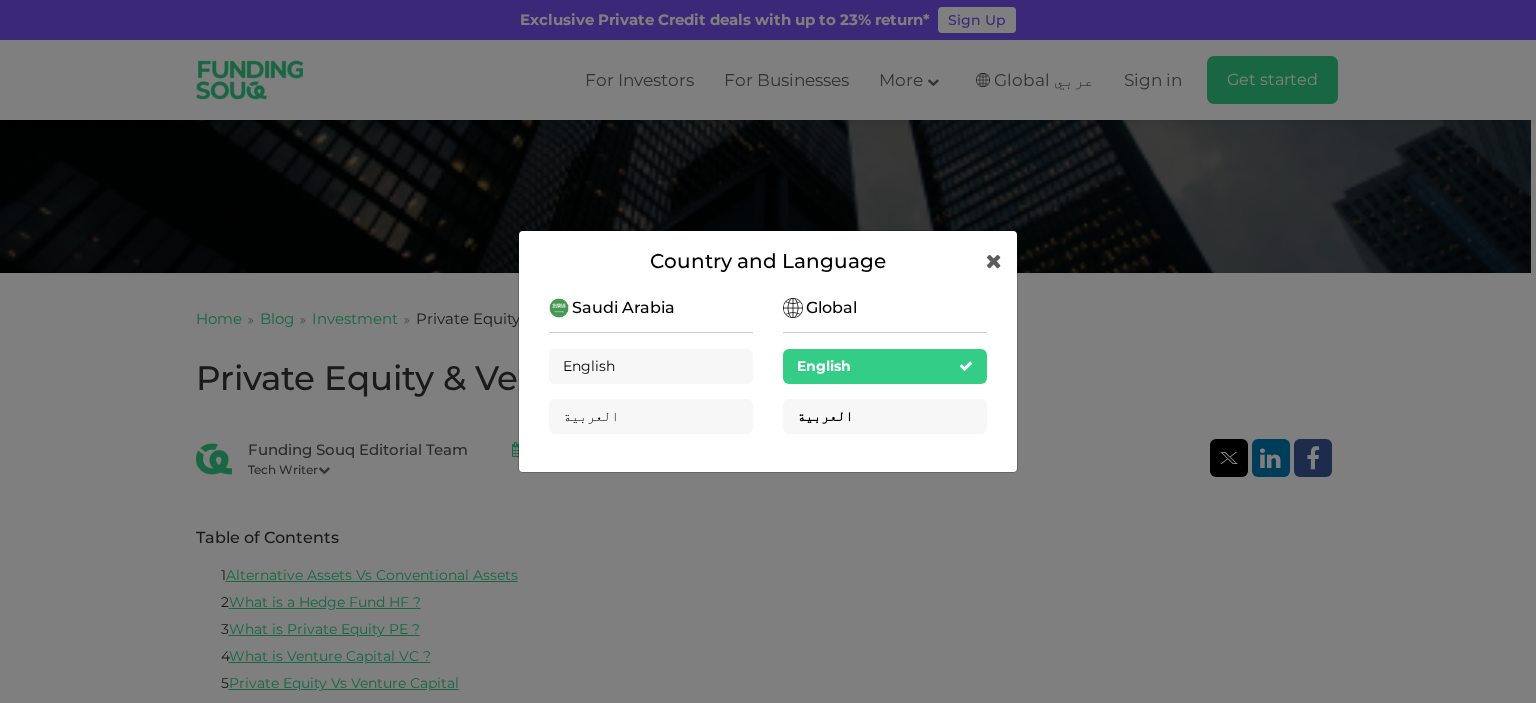 click on "العربية" at bounding box center (885, 416) 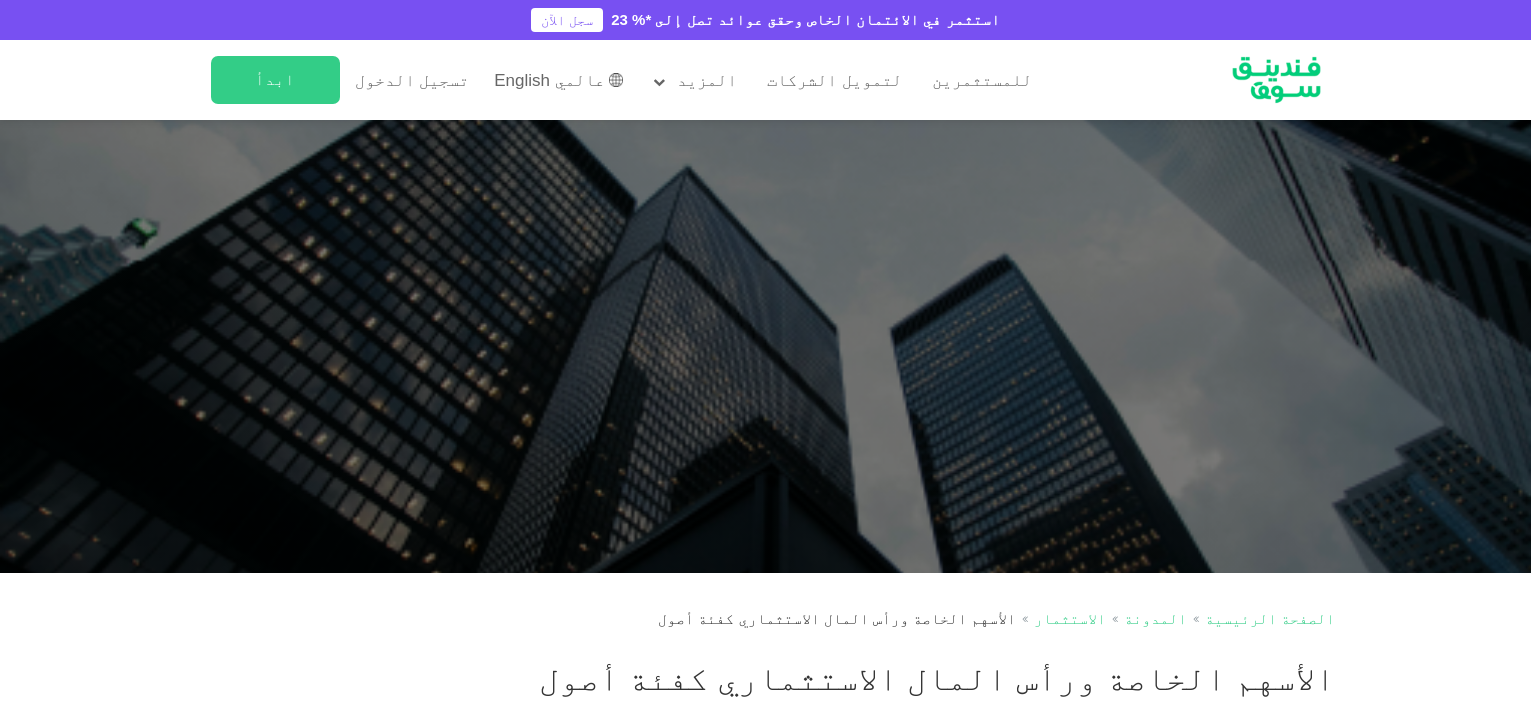 scroll, scrollTop: 0, scrollLeft: 0, axis: both 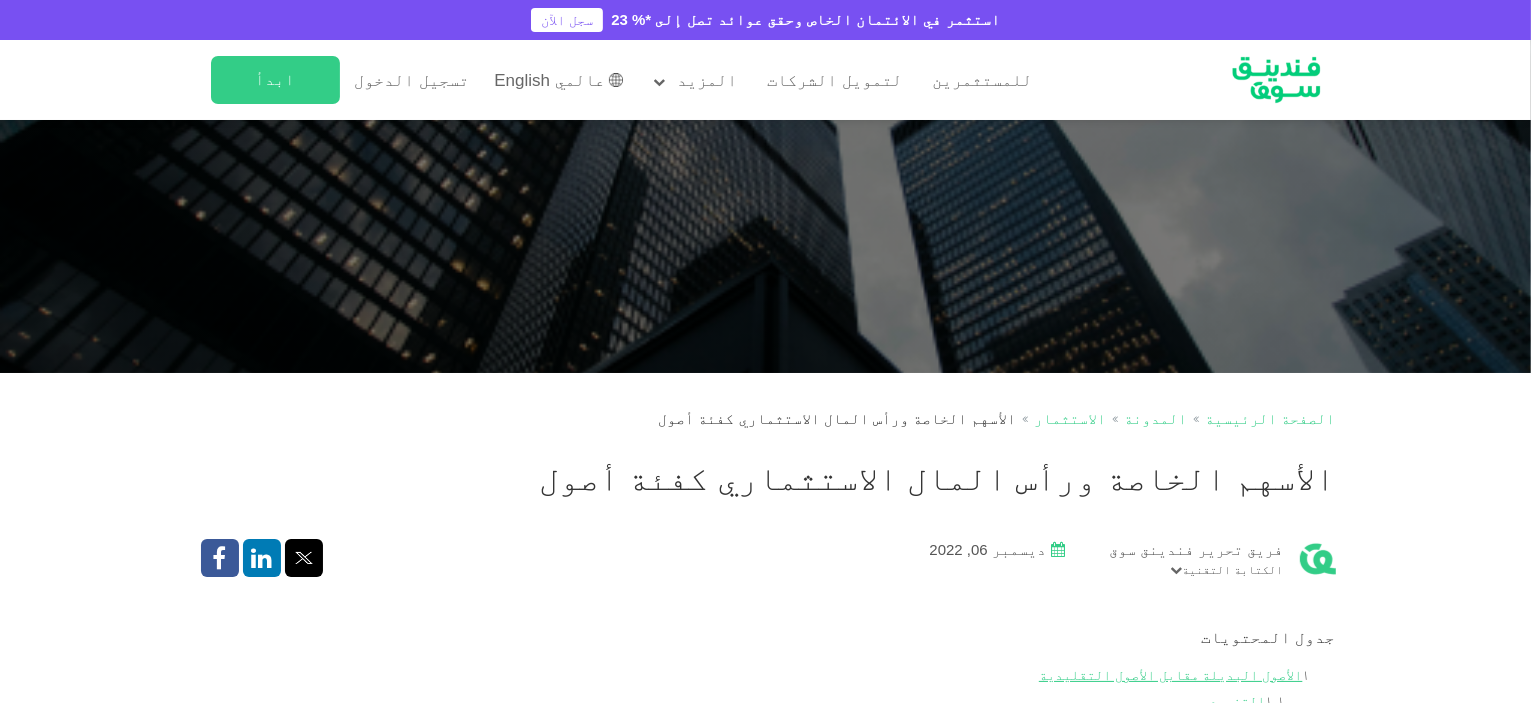 click on "الأسهم الخاصة ورأس المال الاستثماري كفئة أصول" at bounding box center [766, 478] 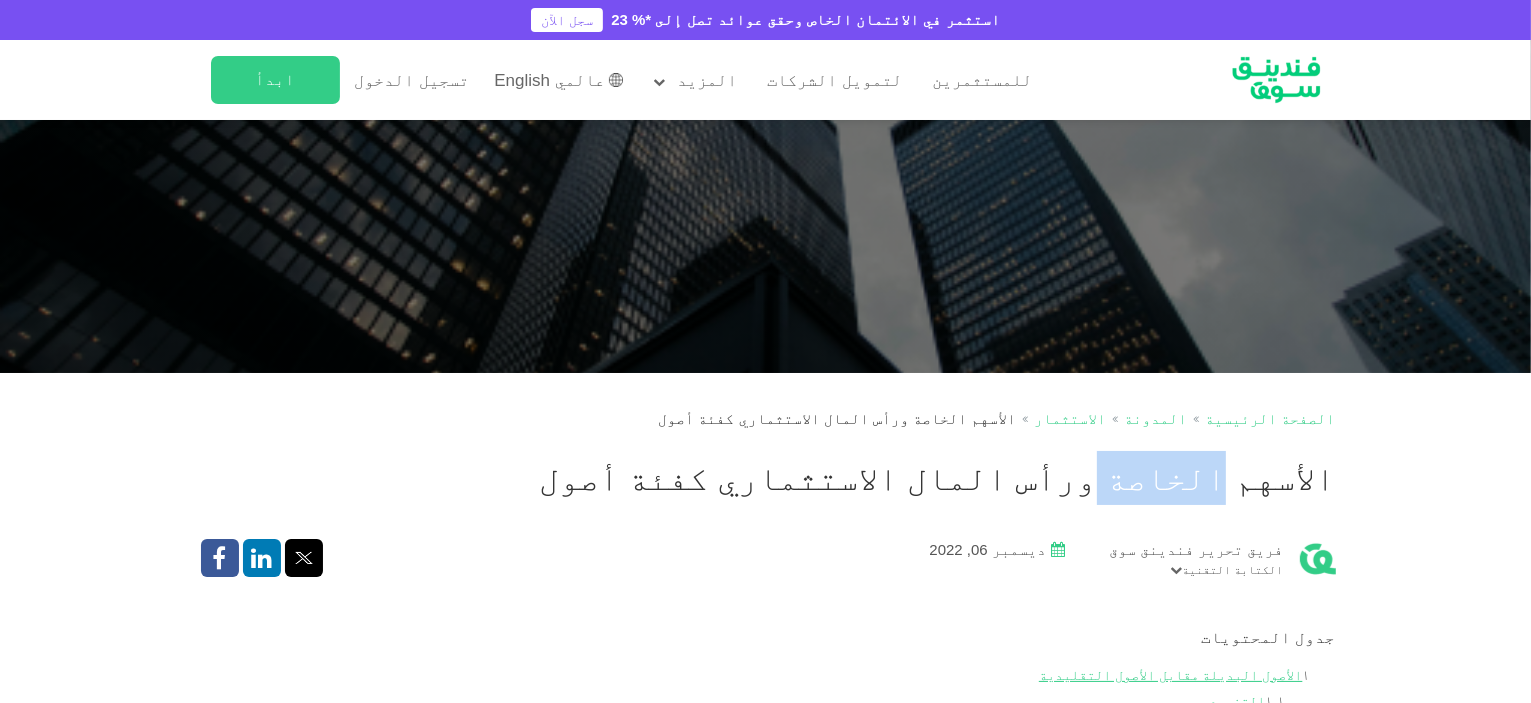 click on "الأسهم الخاصة ورأس المال الاستثماري كفئة أصول" at bounding box center [766, 478] 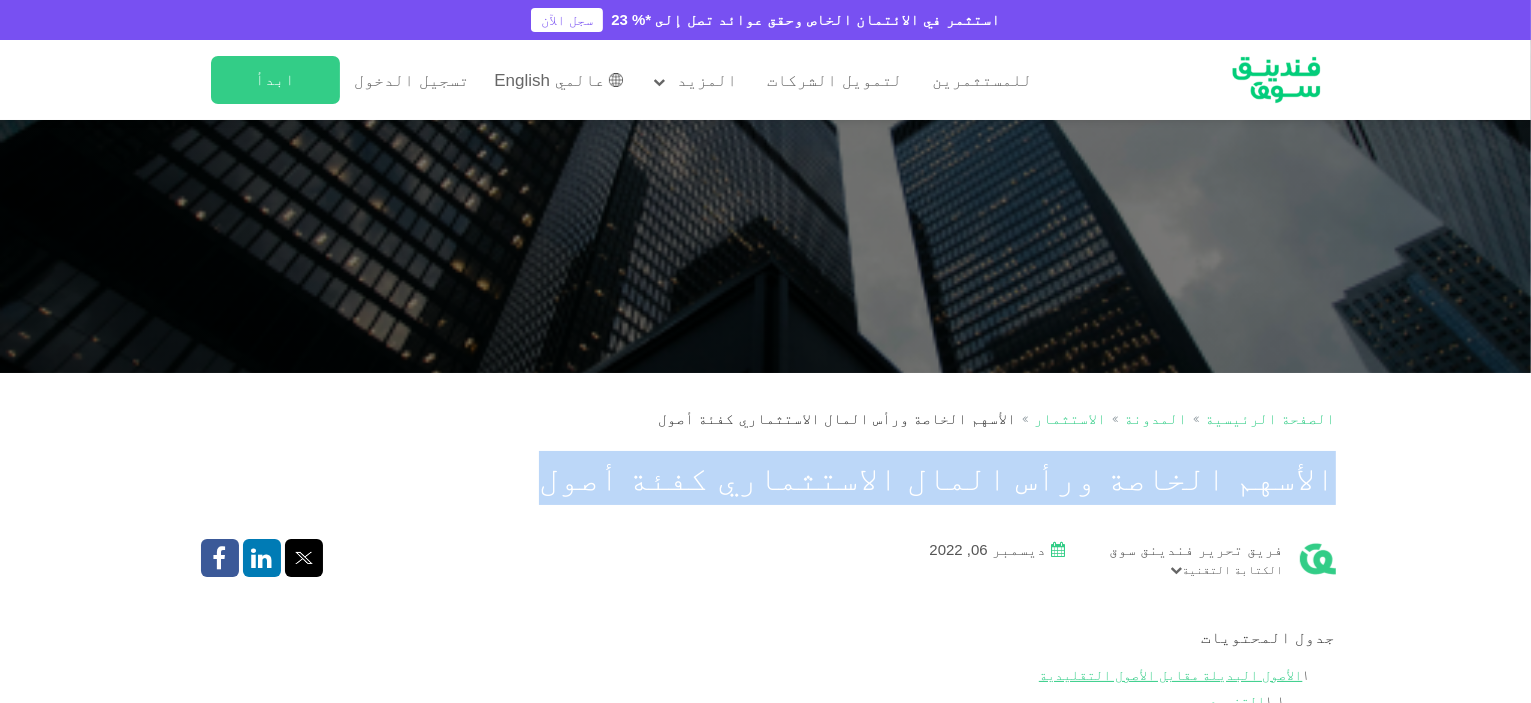 click on "الأسهم الخاصة ورأس المال الاستثماري كفئة أصول" at bounding box center (766, 478) 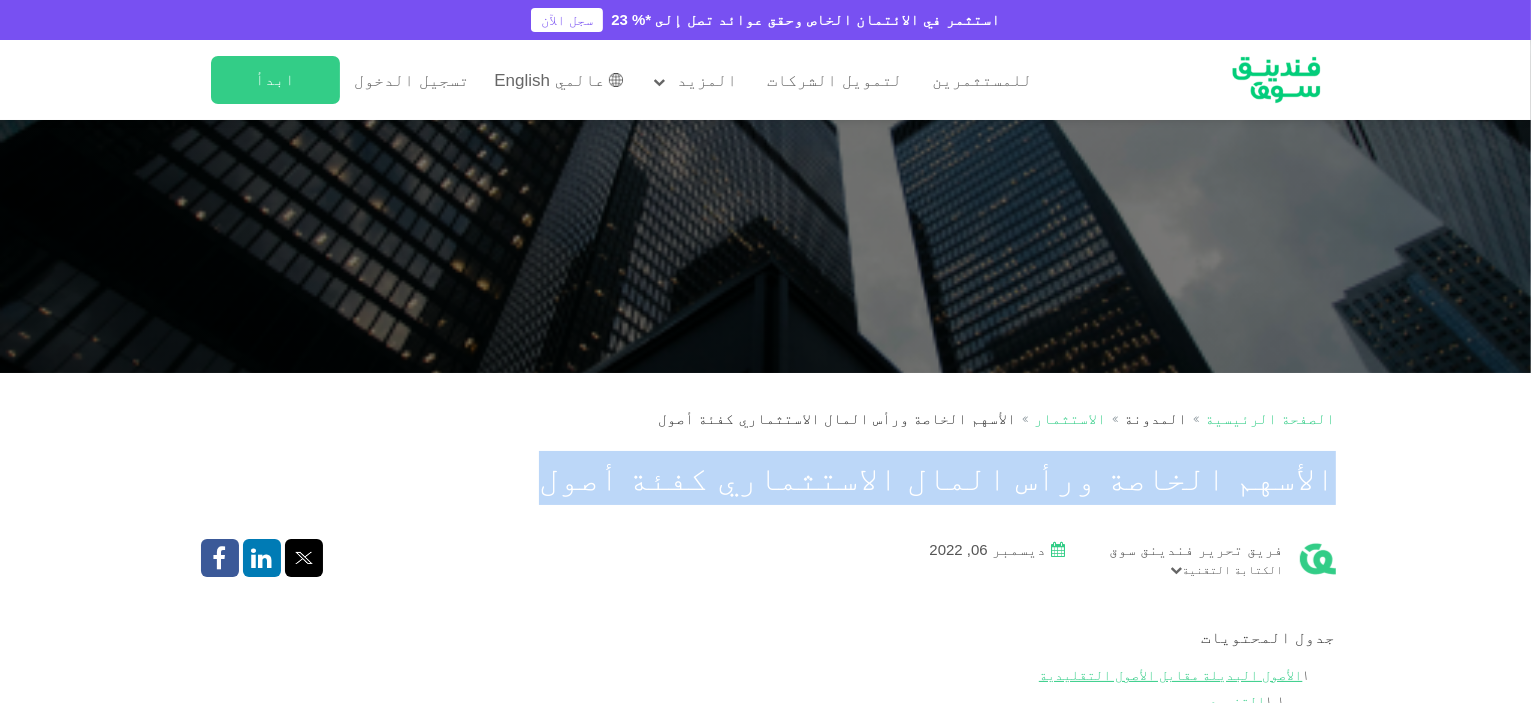 click on "المدونة" at bounding box center (1155, 418) 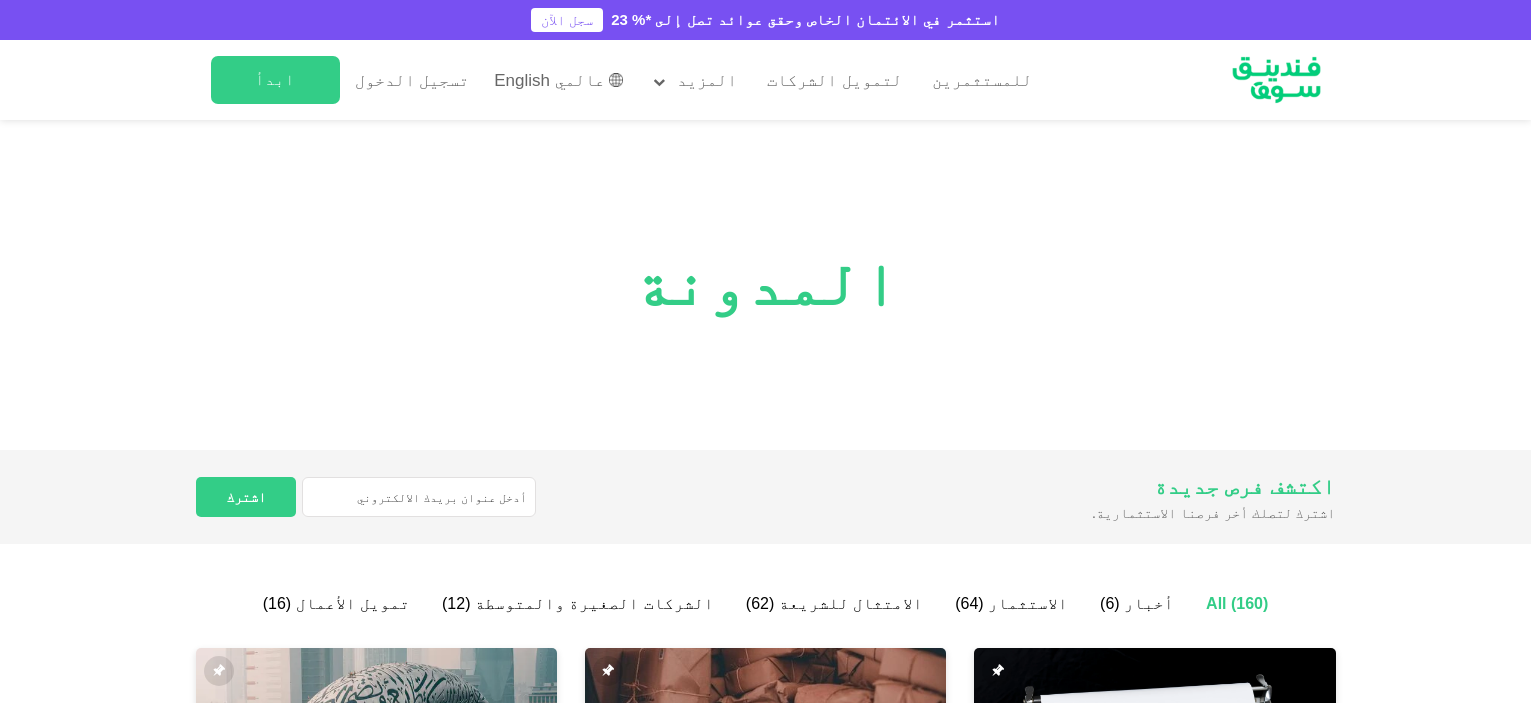 scroll, scrollTop: 200, scrollLeft: 0, axis: vertical 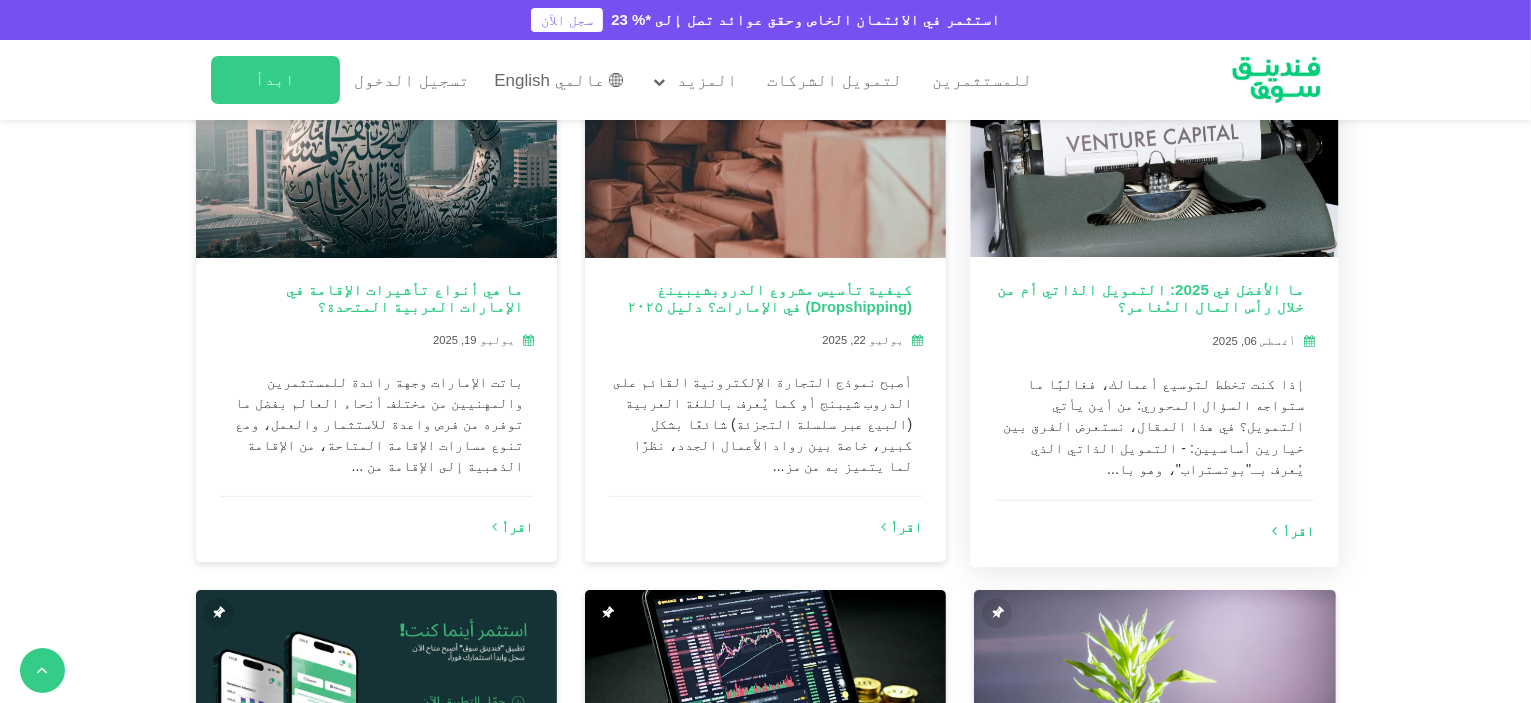 click on "اقرأ" at bounding box center [1294, 532] 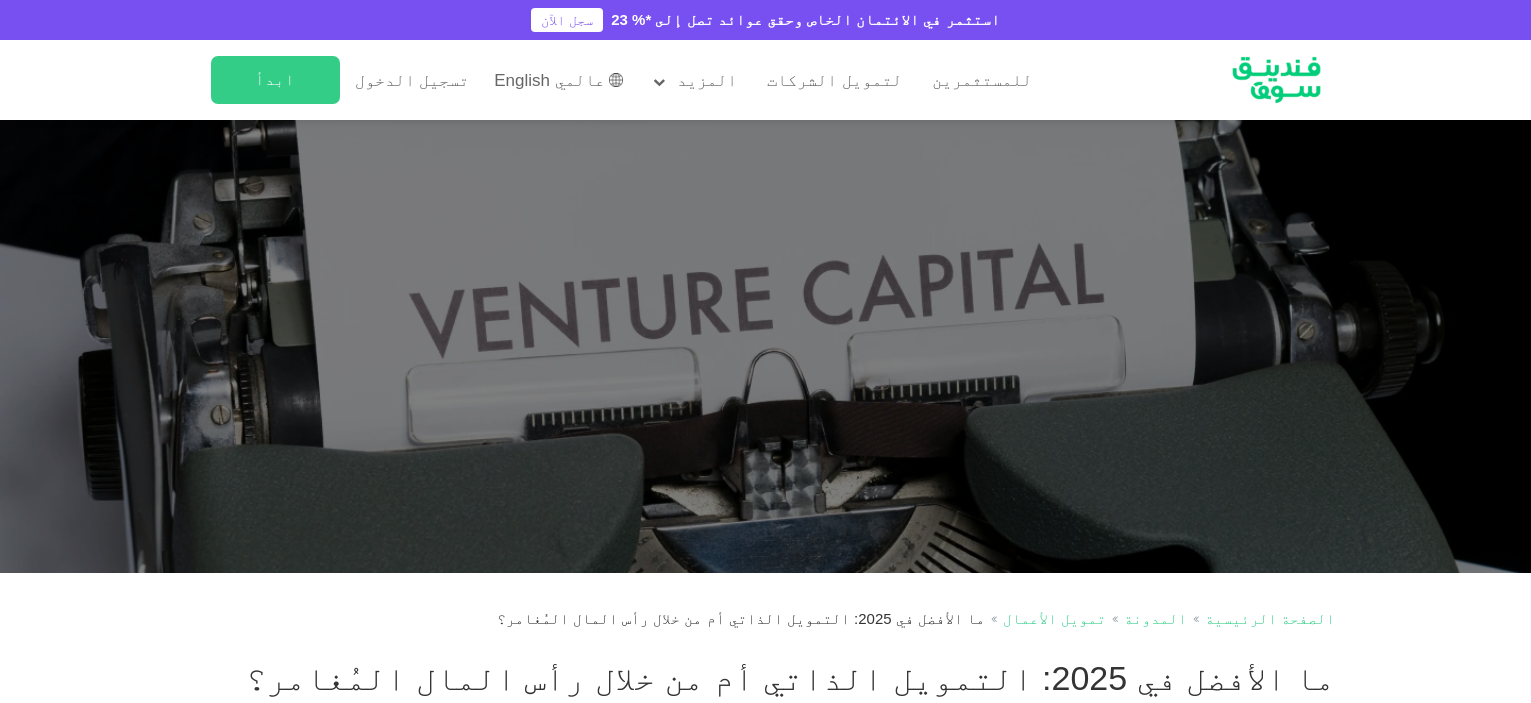 scroll, scrollTop: 0, scrollLeft: 0, axis: both 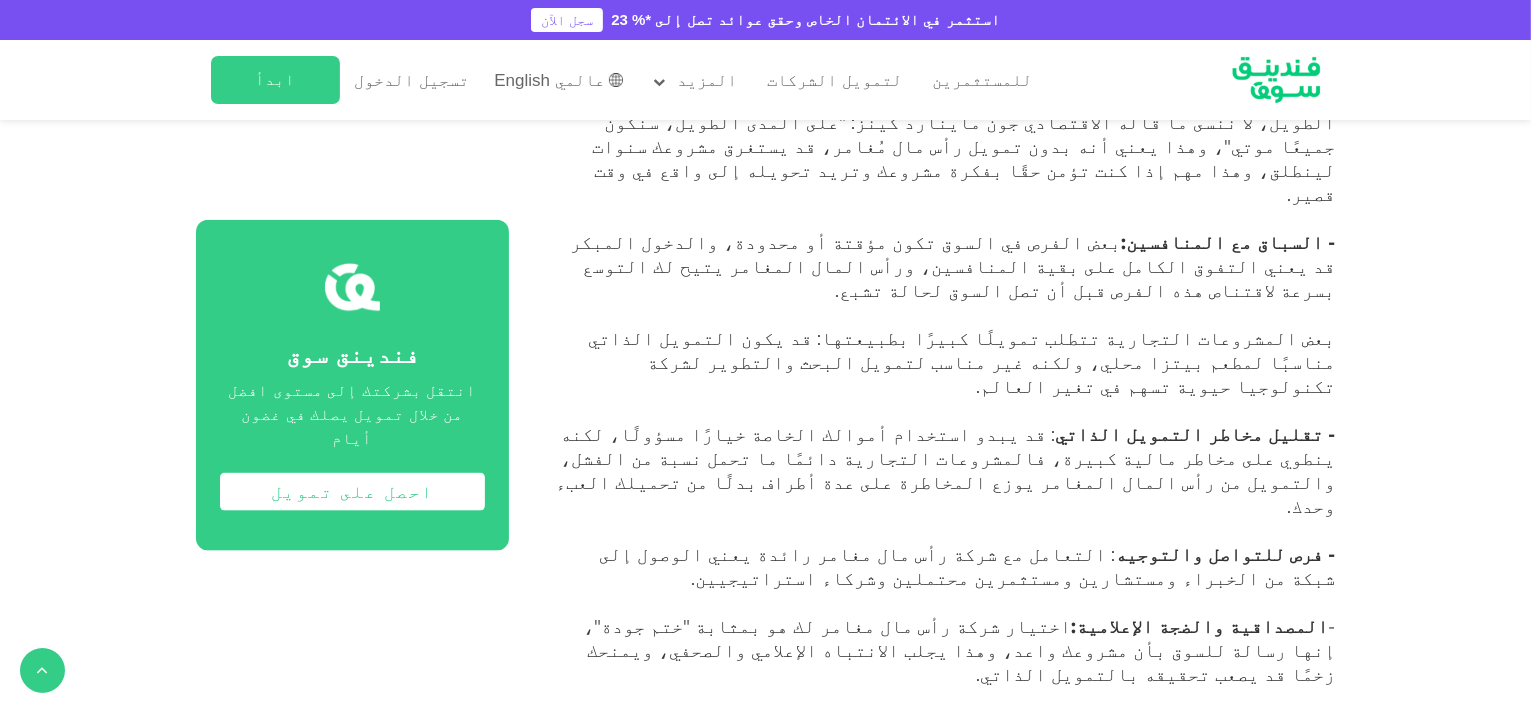 click on "عالمي English" at bounding box center [549, 80] 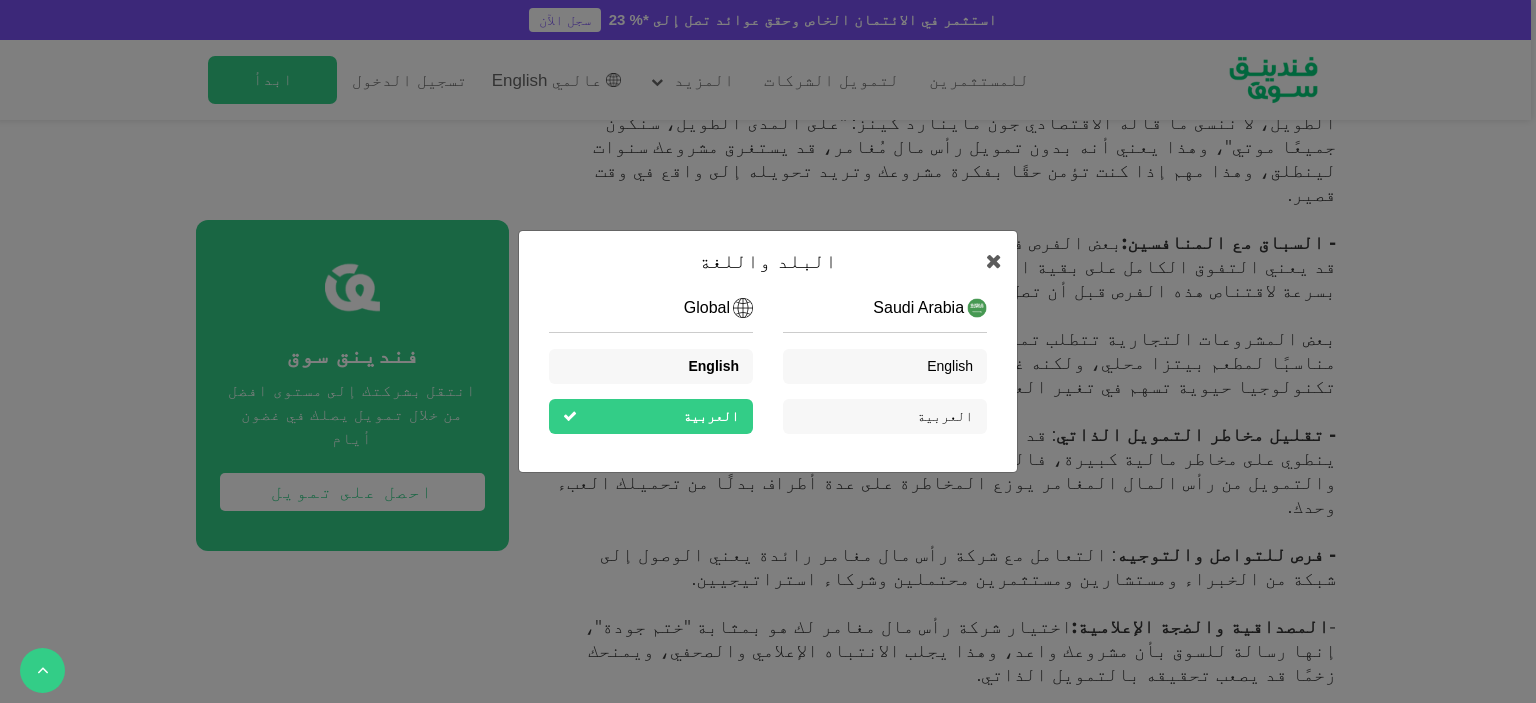 click on "English" at bounding box center [651, 366] 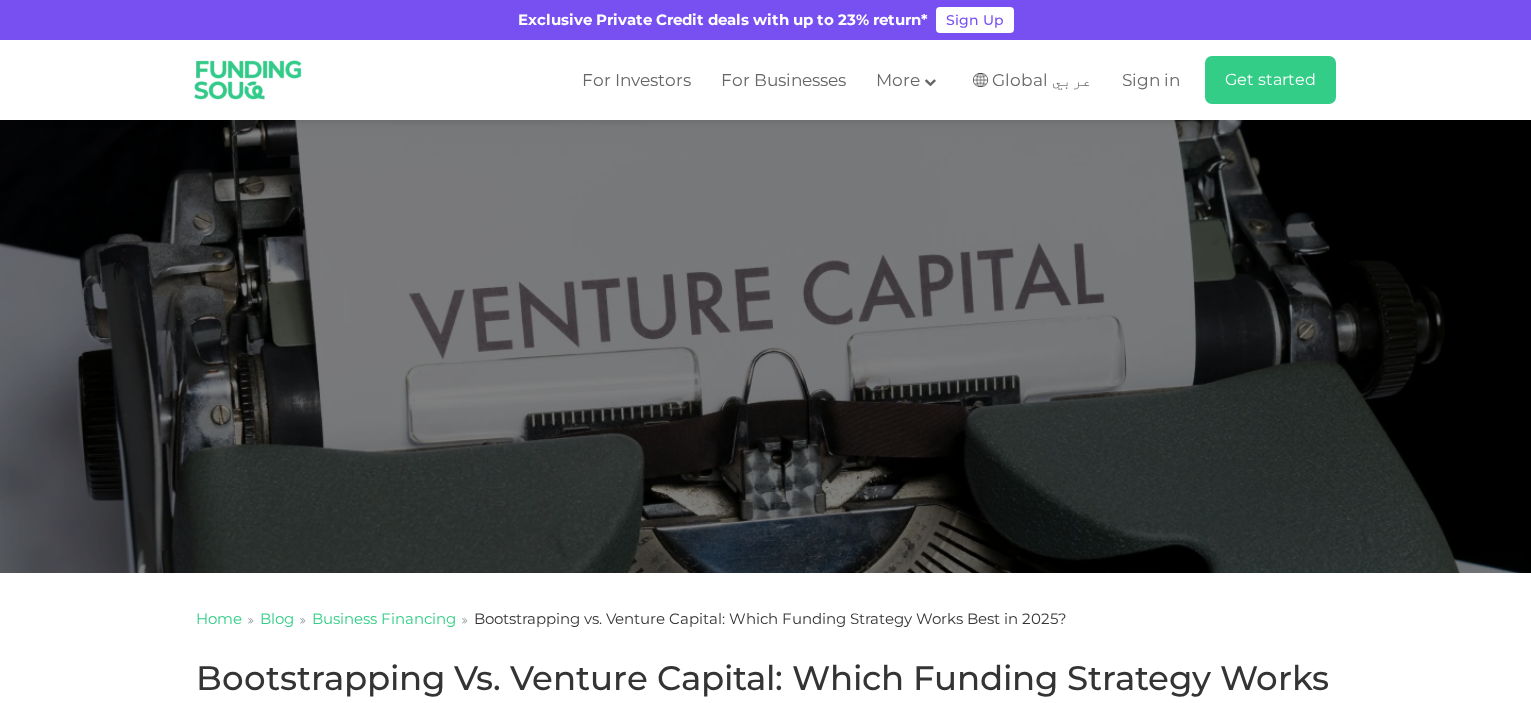 scroll, scrollTop: 0, scrollLeft: 0, axis: both 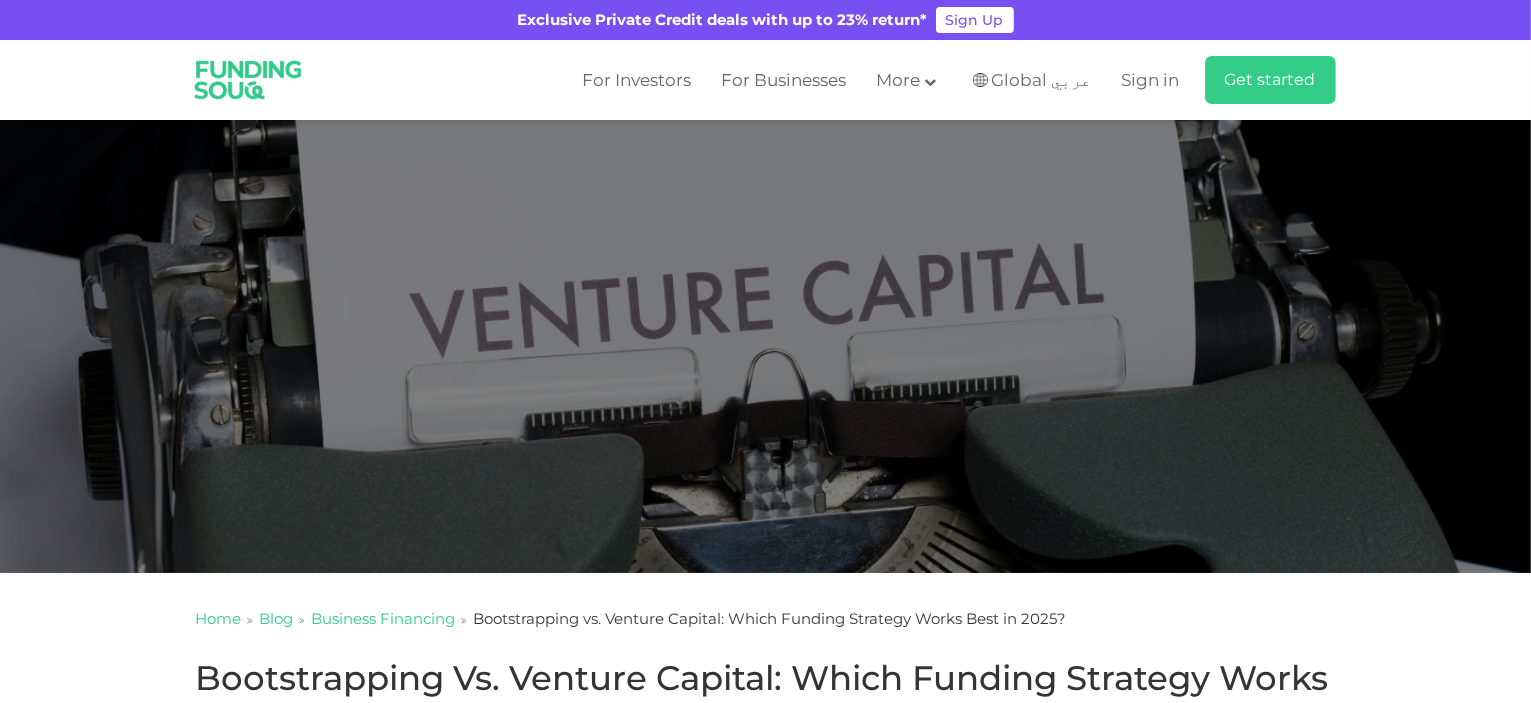 click on "Global عربي" at bounding box center [1042, 80] 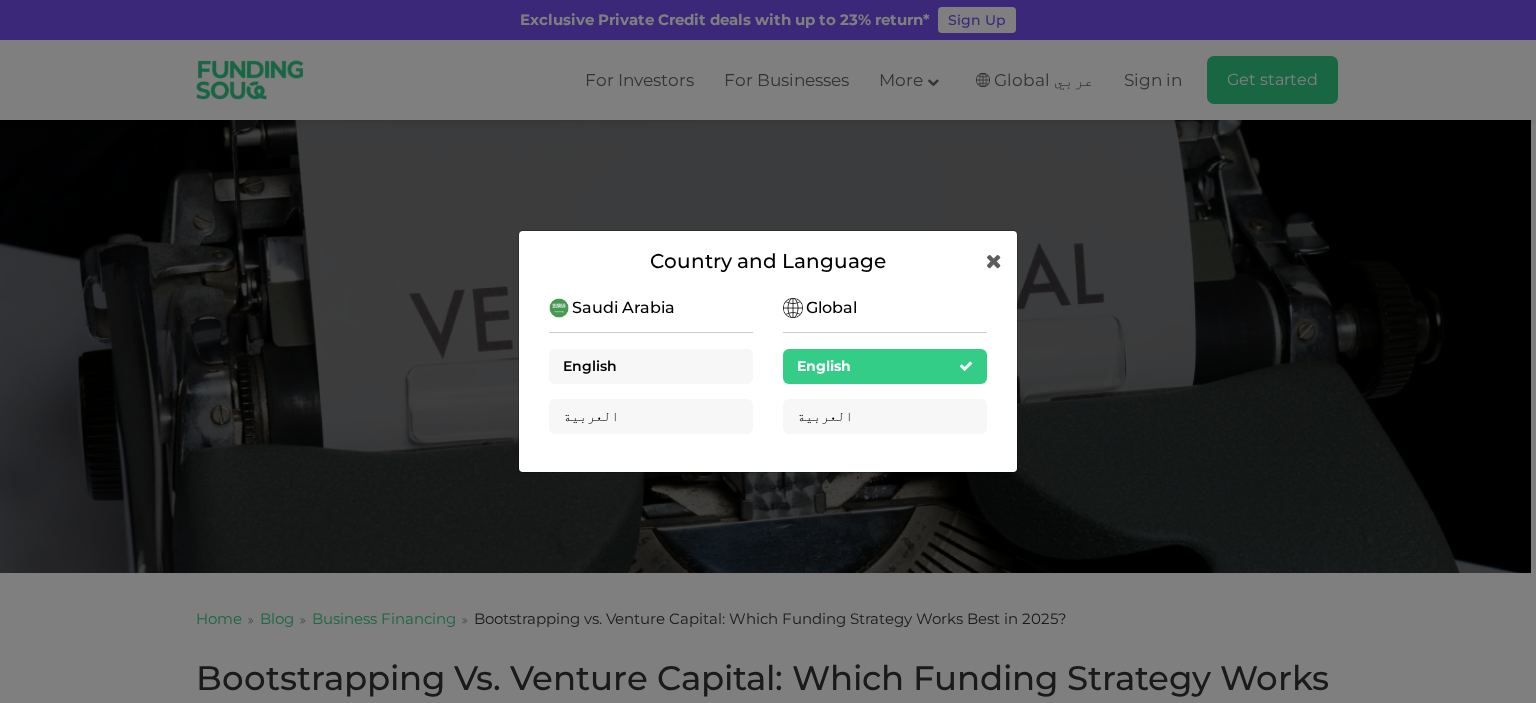 click on "English" at bounding box center [651, 366] 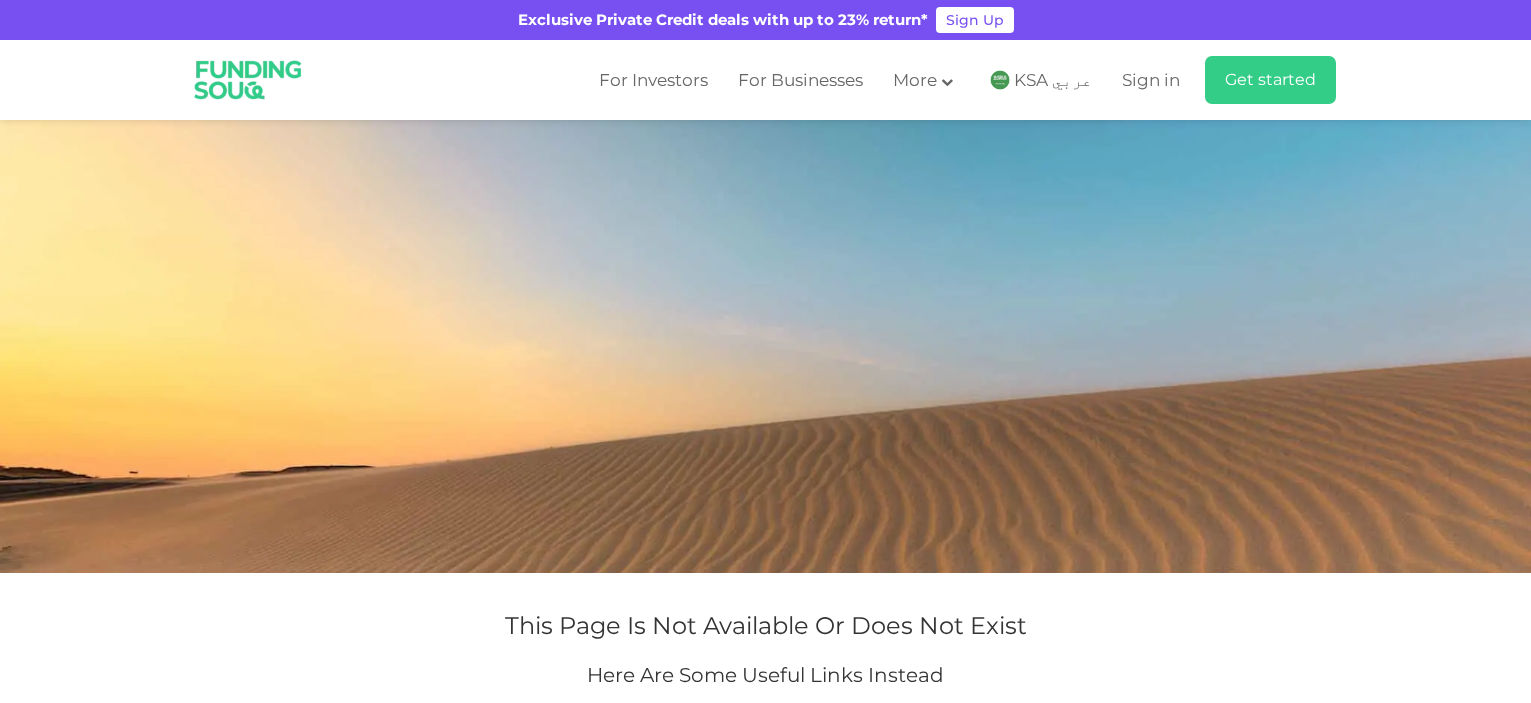 scroll, scrollTop: 0, scrollLeft: 0, axis: both 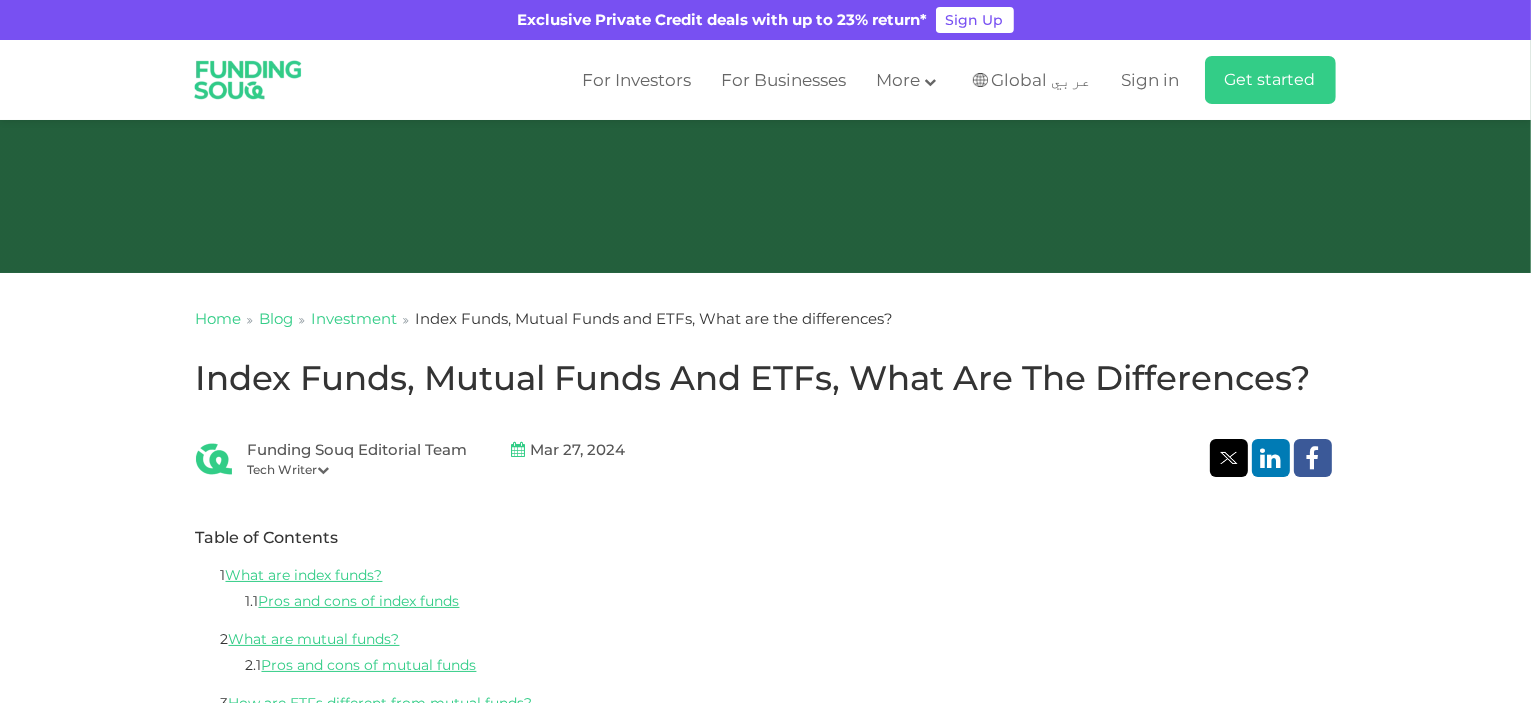 click on "Index Funds, Mutual Funds and ETFs, What are the differences?" at bounding box center (766, 378) 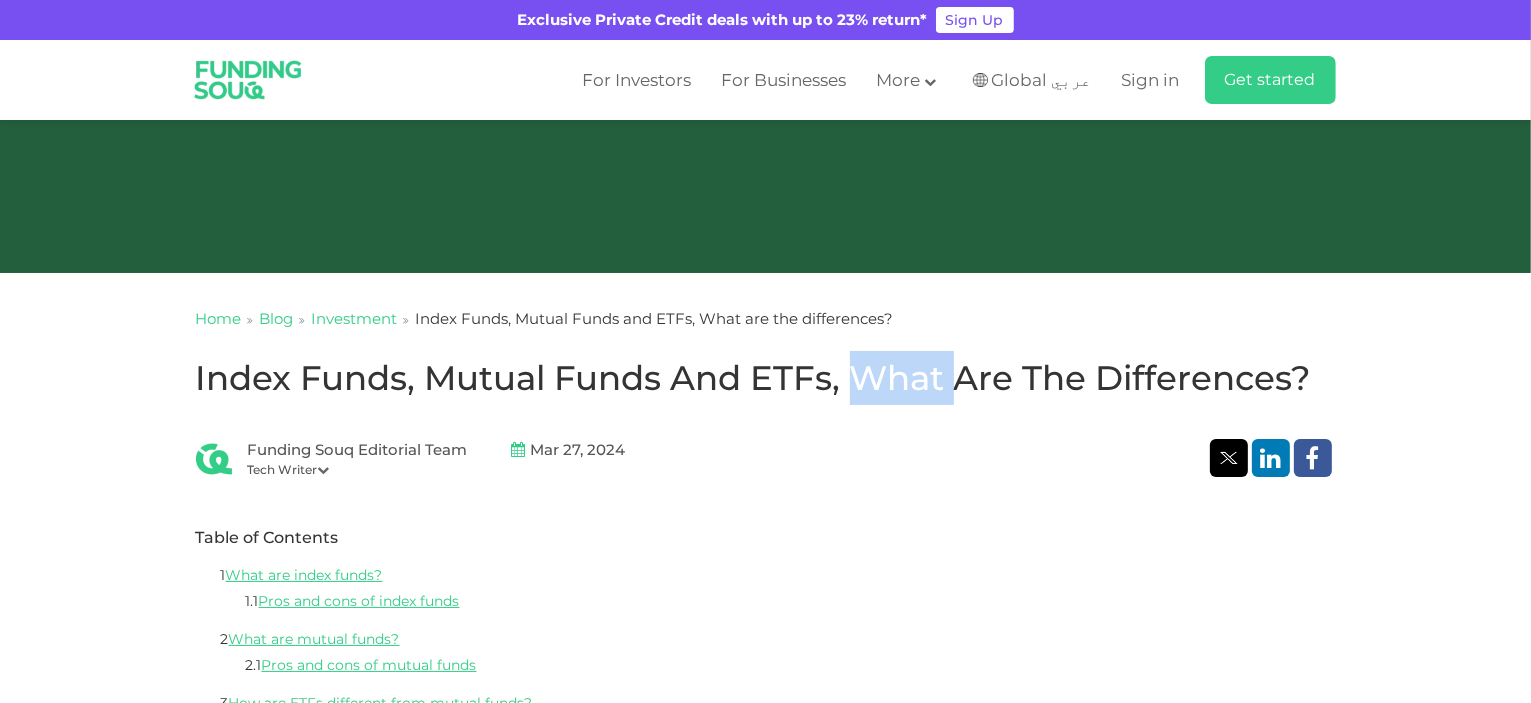 click on "Index Funds, Mutual Funds and ETFs, What are the differences?" at bounding box center [766, 378] 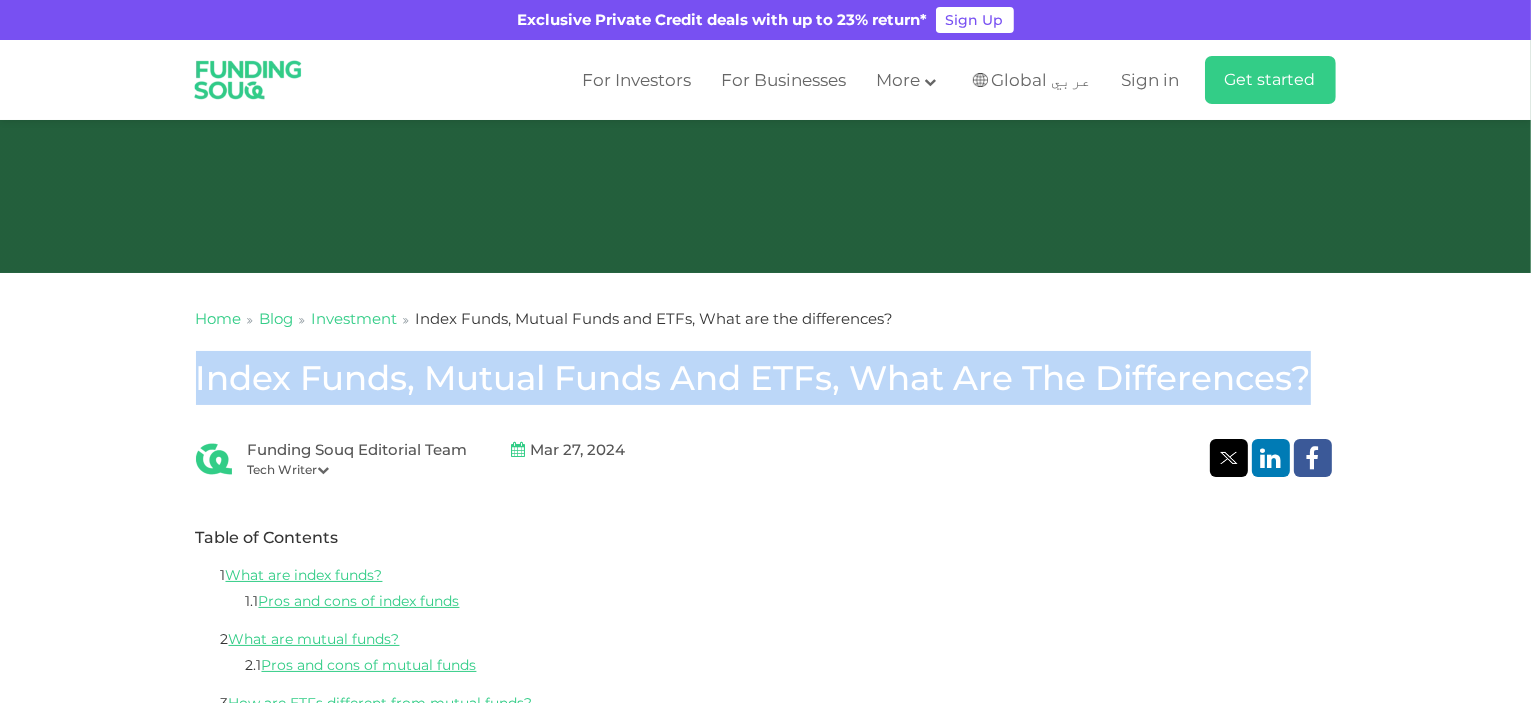 click on "Index Funds, Mutual Funds and ETFs, What are the differences?" at bounding box center [766, 378] 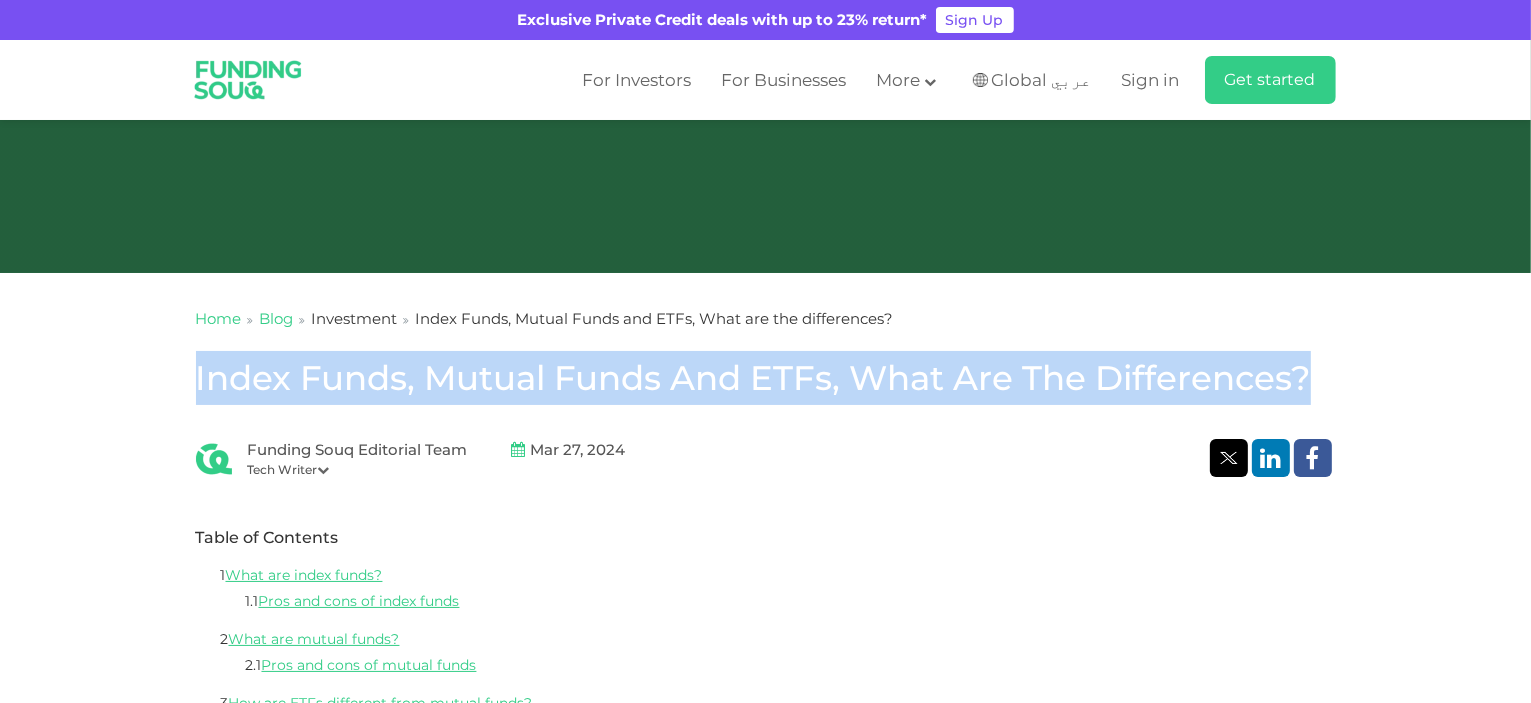click on "Investment" at bounding box center (355, 318) 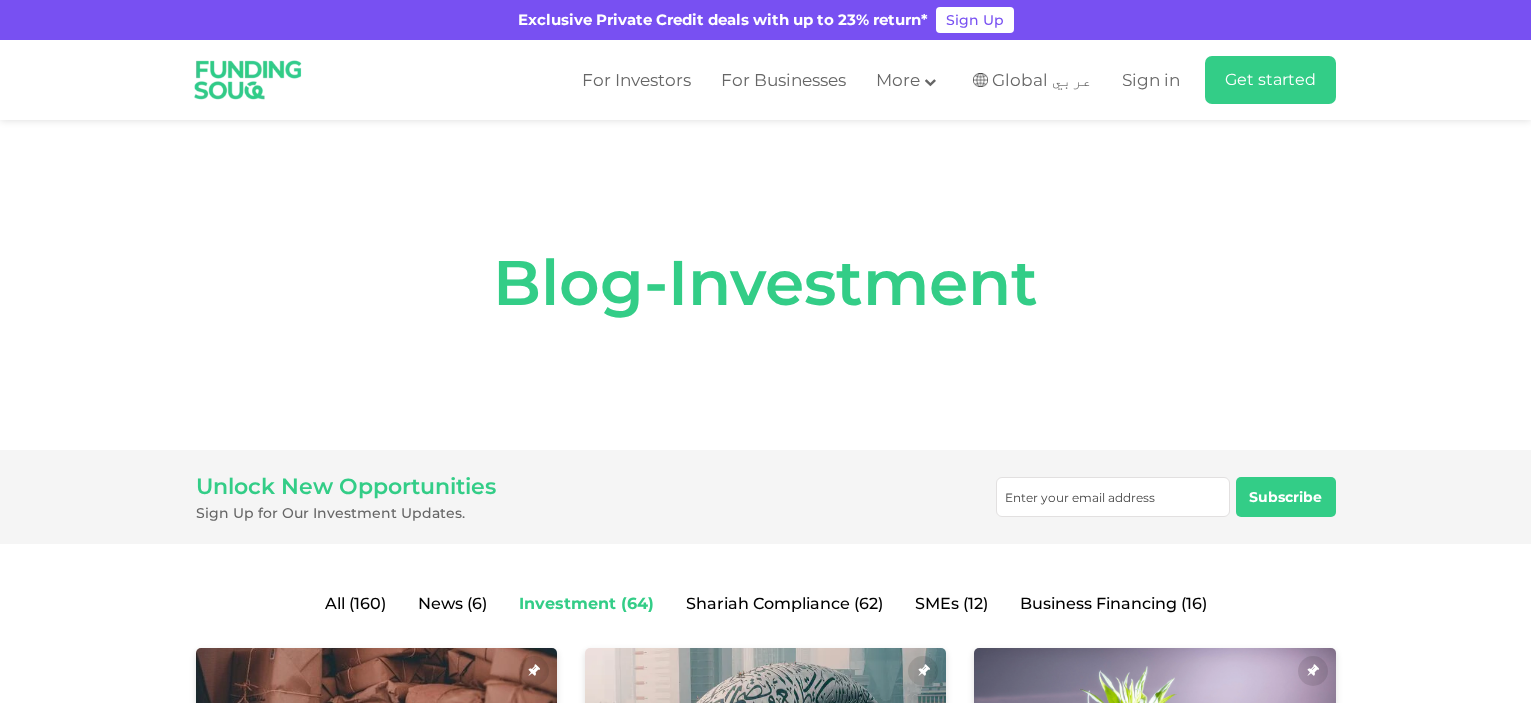 scroll, scrollTop: 400, scrollLeft: 0, axis: vertical 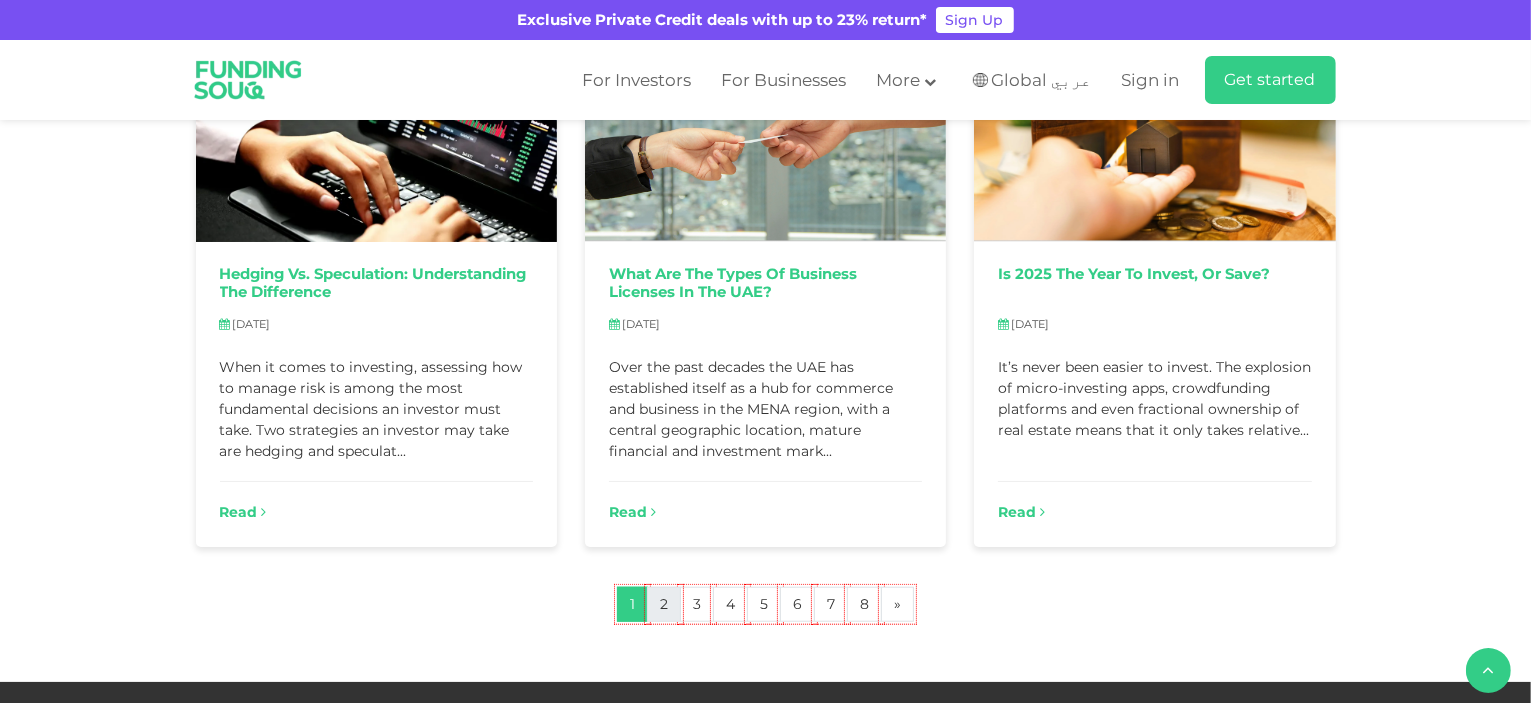 click on "2" at bounding box center [664, 604] 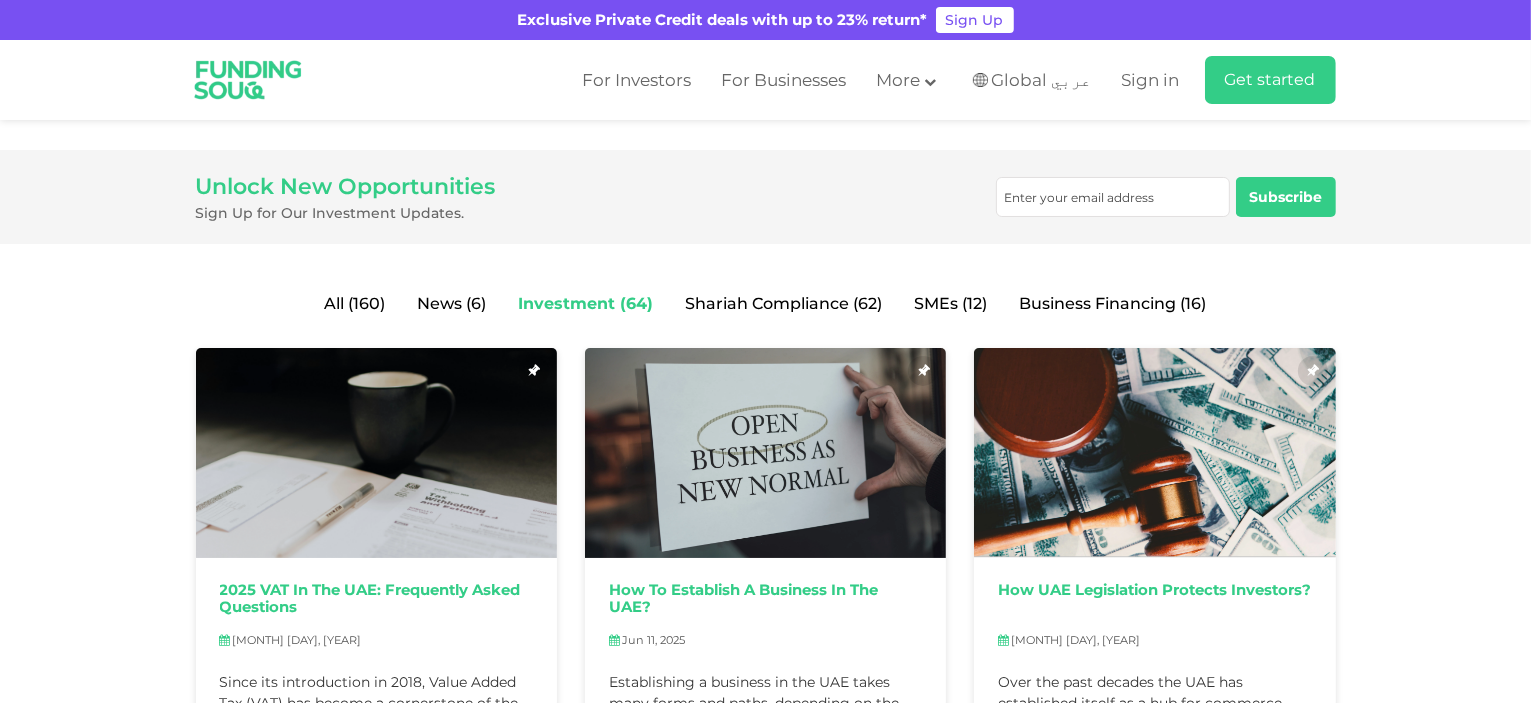 scroll, scrollTop: 300, scrollLeft: 0, axis: vertical 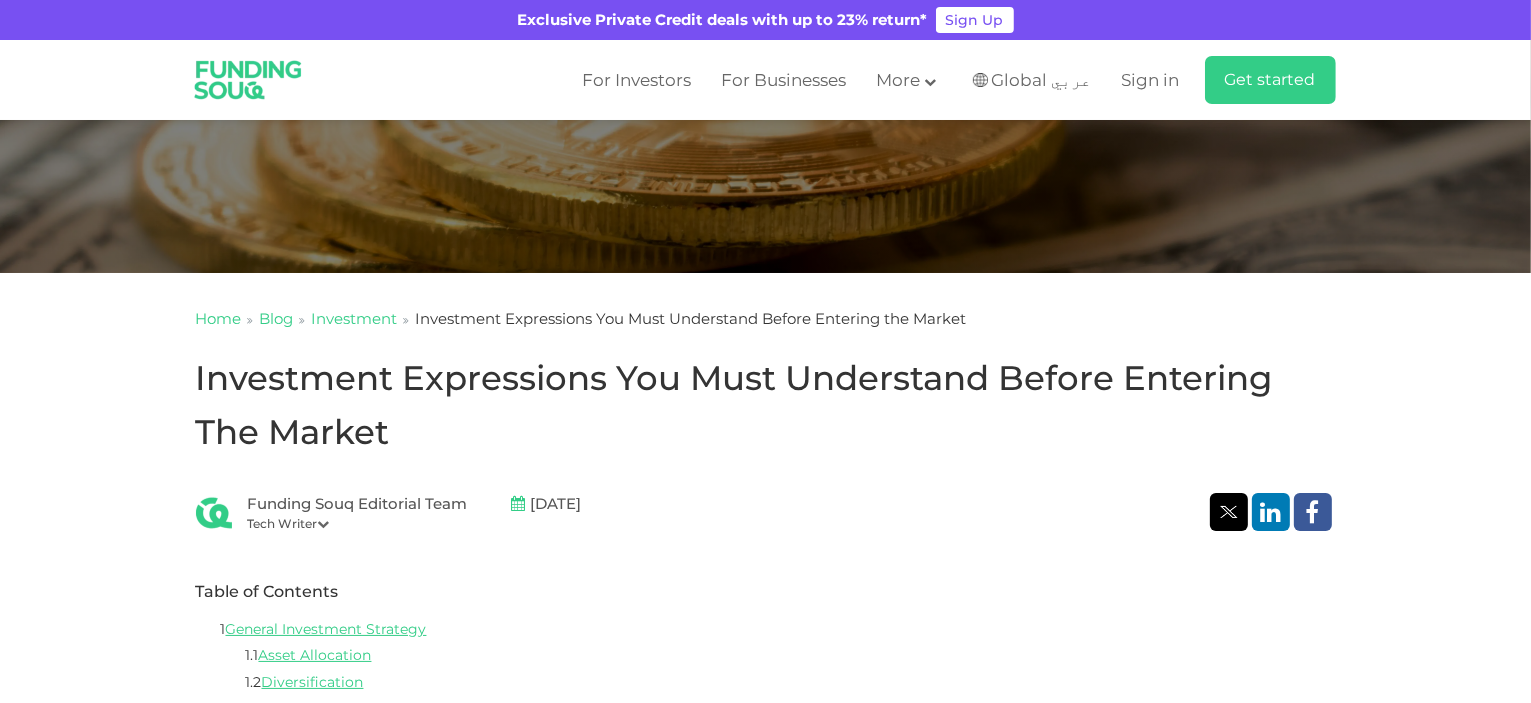 click on "Investment Expressions You Must Understand Before Entering the Market" at bounding box center (766, 405) 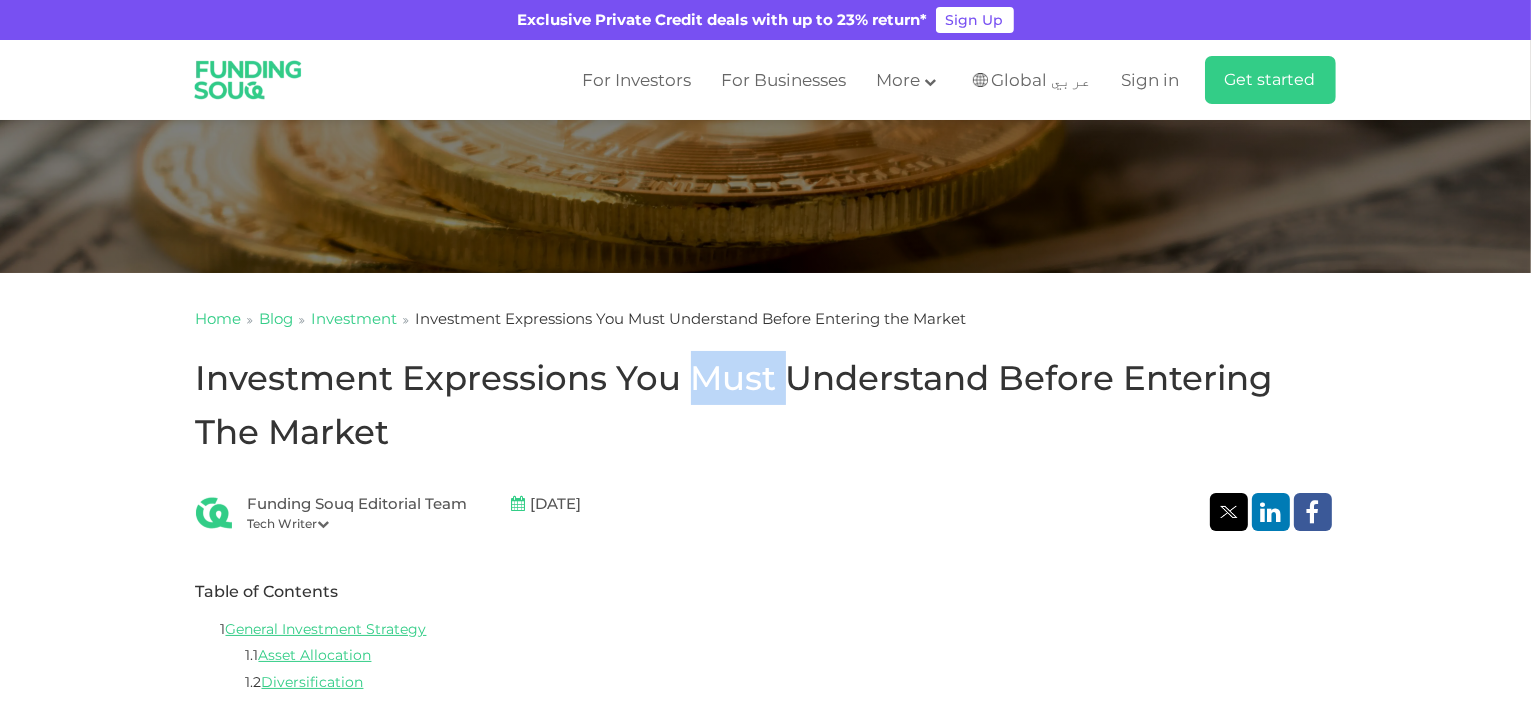 click on "Investment Expressions You Must Understand Before Entering the Market" at bounding box center (766, 405) 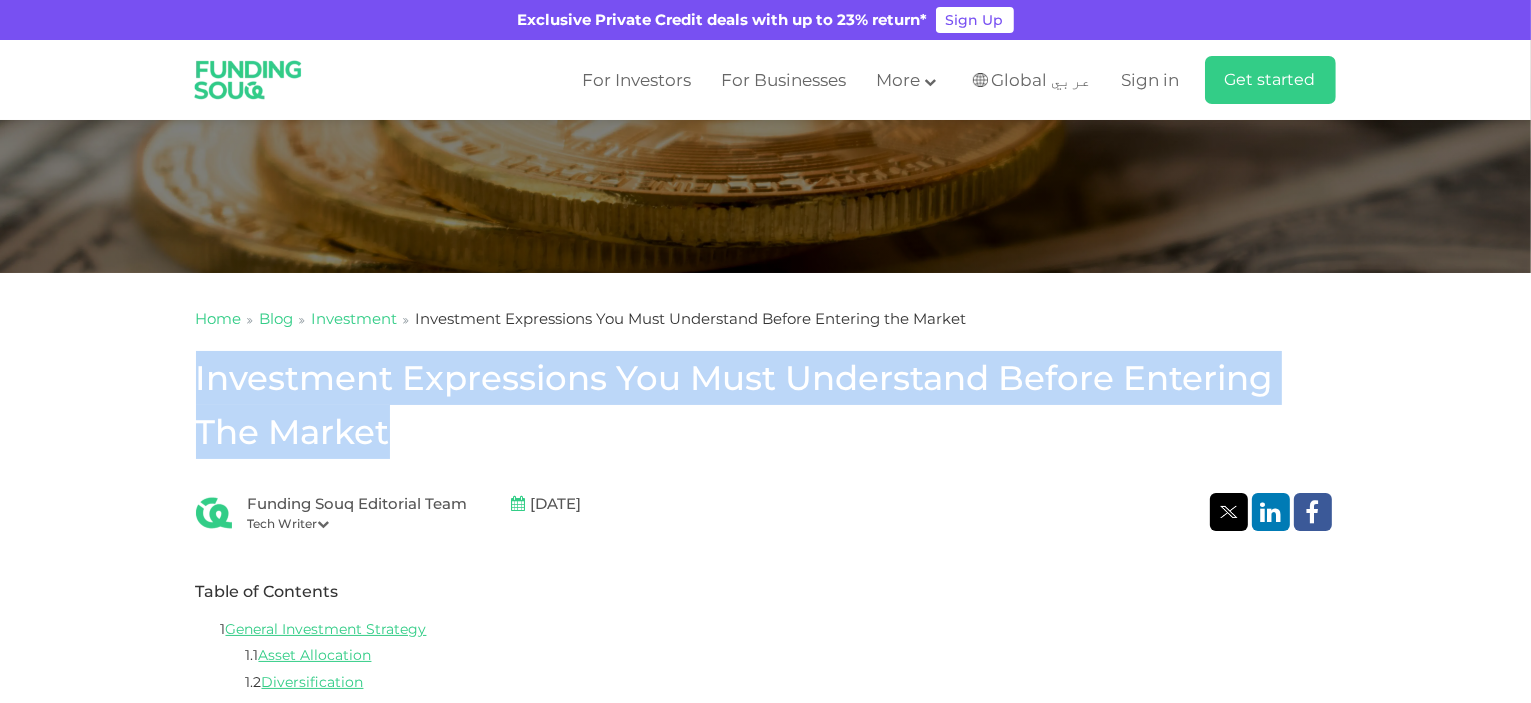 click on "Investment Expressions You Must Understand Before Entering the Market" at bounding box center (766, 405) 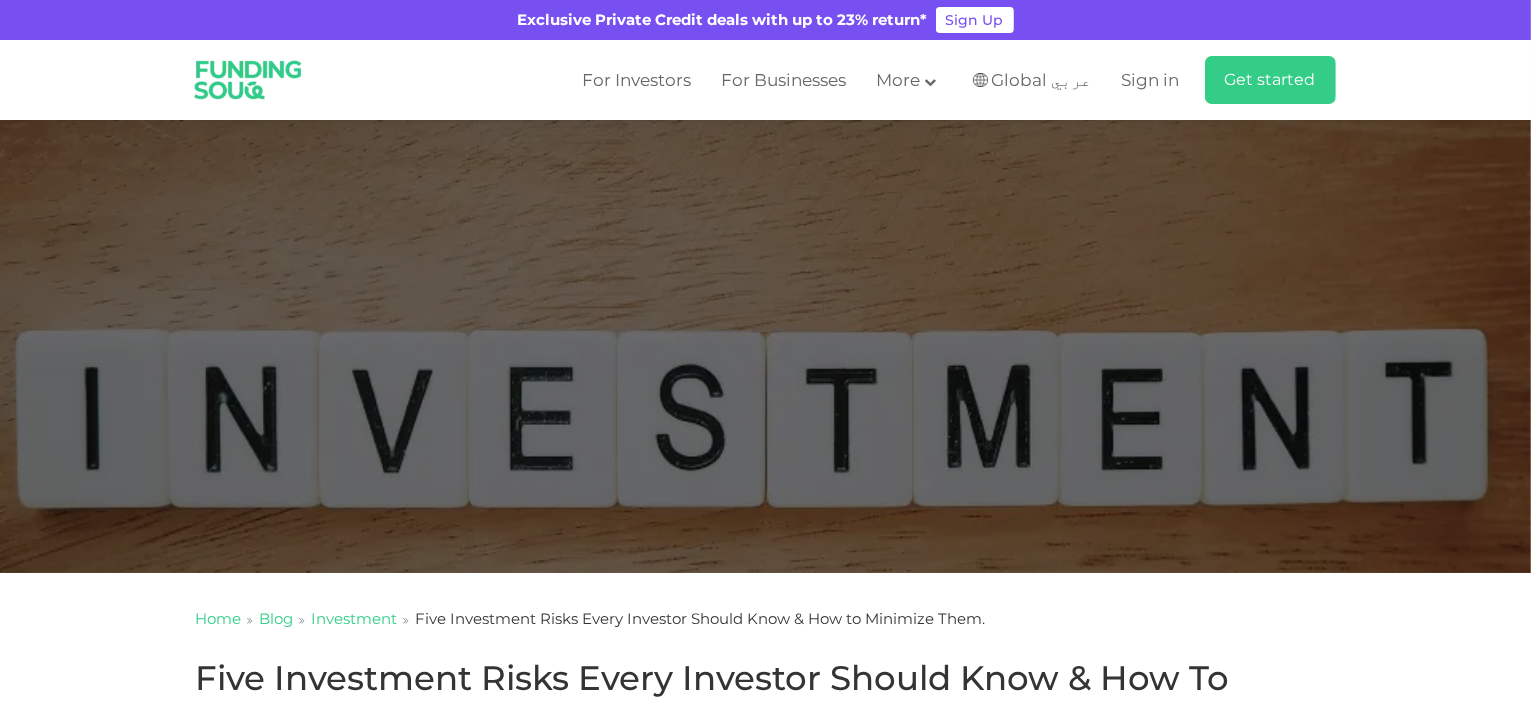 scroll, scrollTop: 103, scrollLeft: 0, axis: vertical 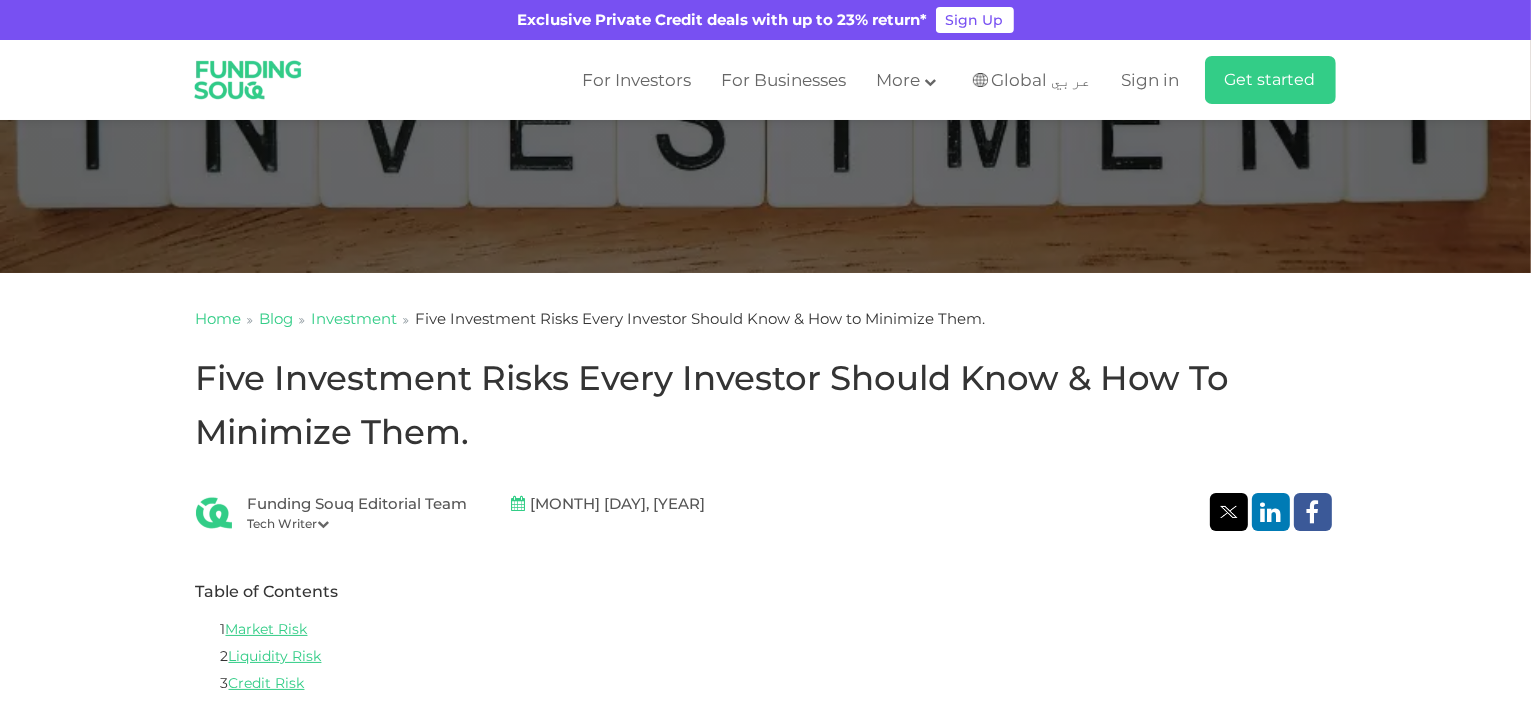click on "Five Investment Risks Every Investor Should Know & How to Minimize Them." at bounding box center [766, 405] 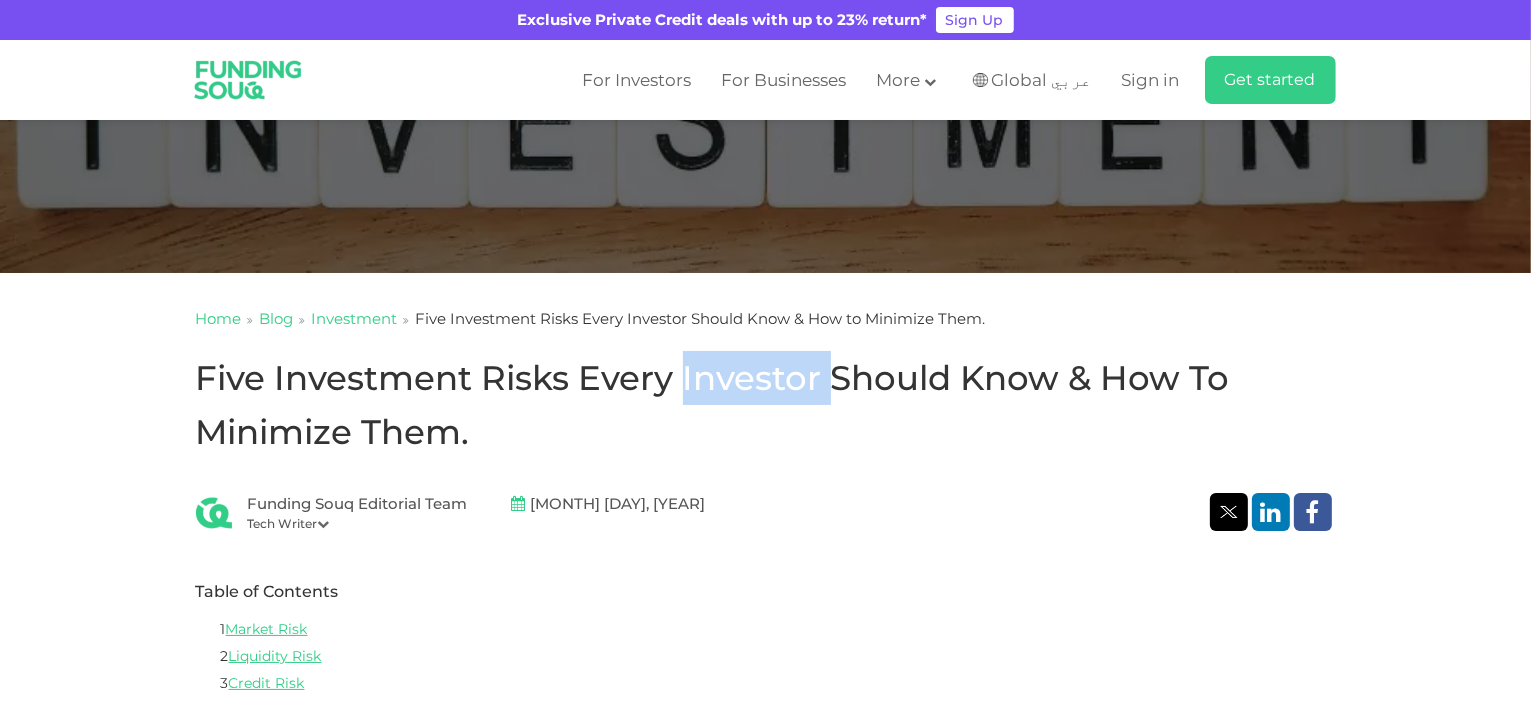 click on "Five Investment Risks Every Investor Should Know & How to Minimize Them." at bounding box center (766, 405) 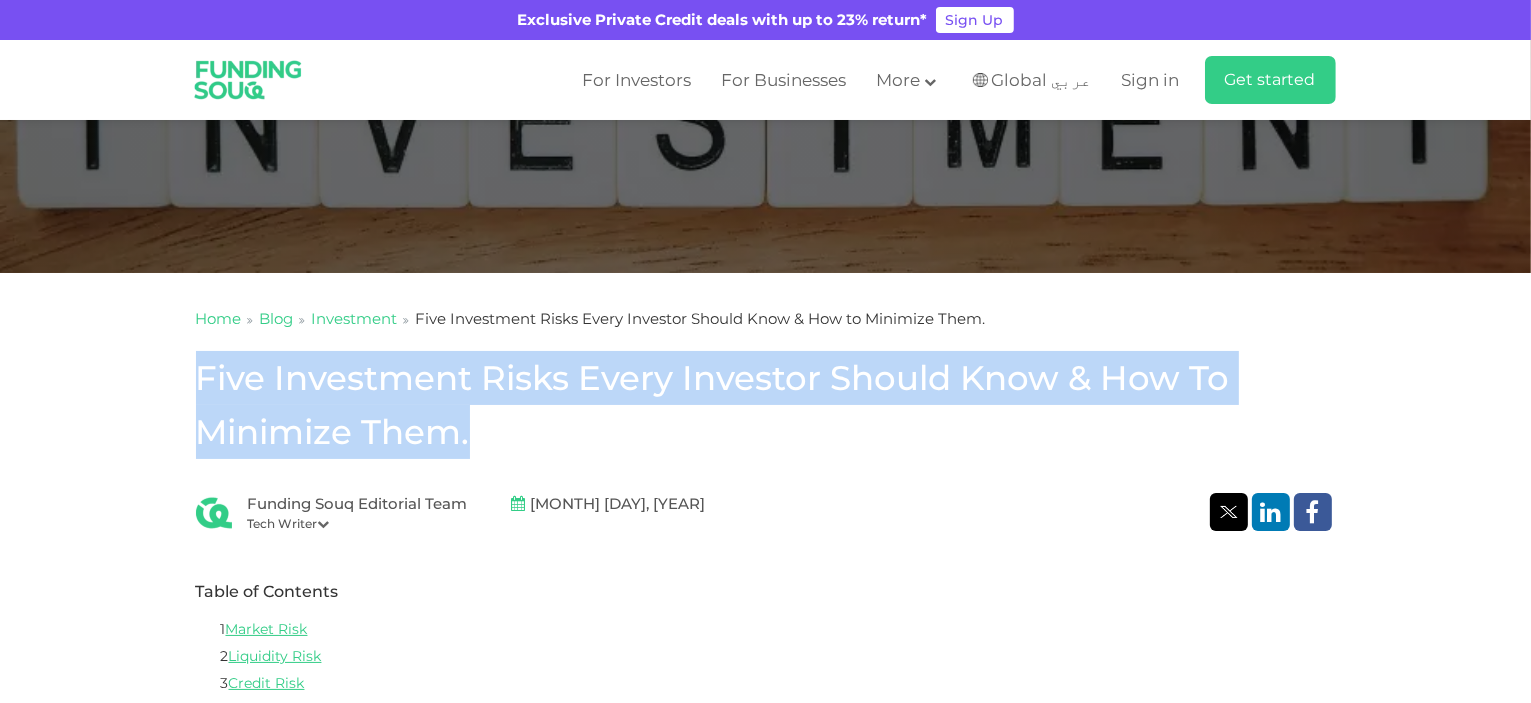click on "Five Investment Risks Every Investor Should Know & How to Minimize Them." at bounding box center (766, 405) 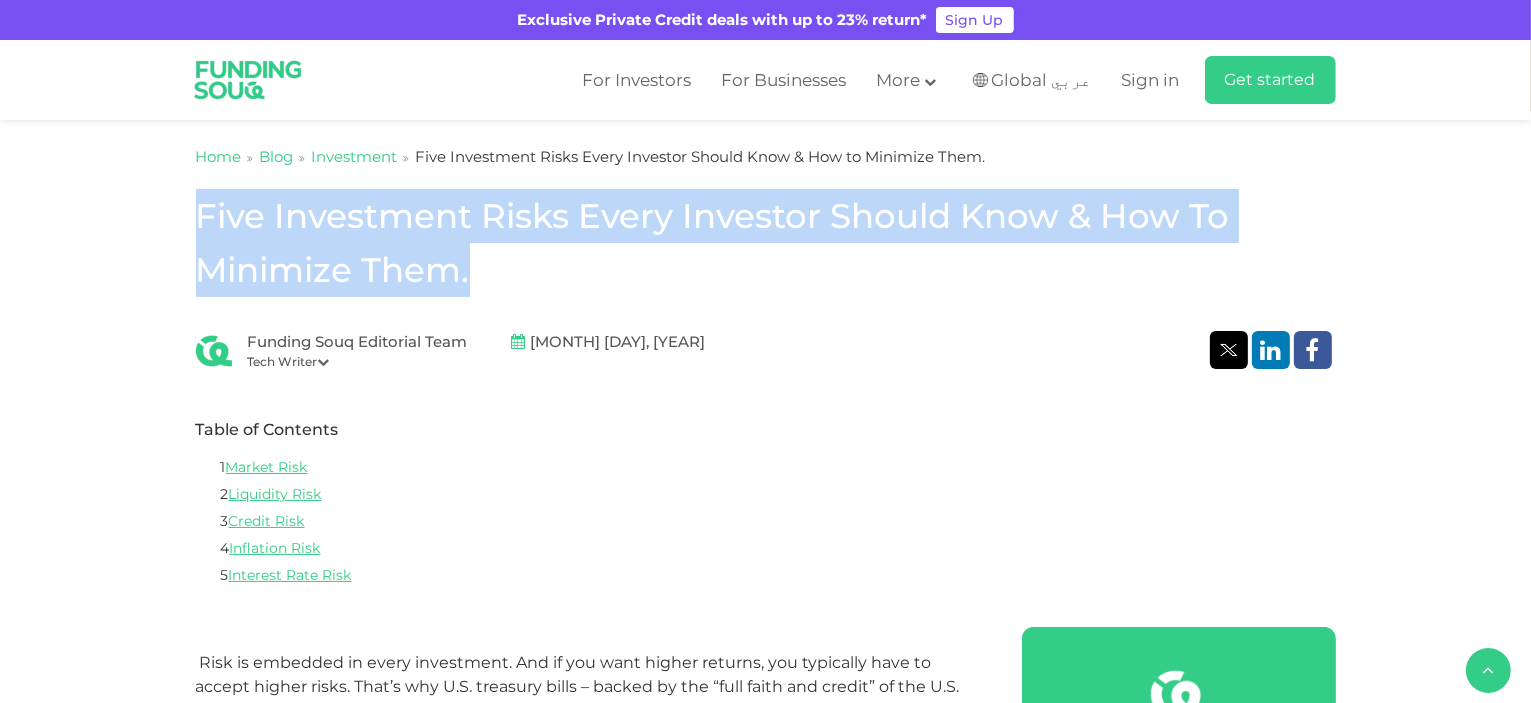 scroll, scrollTop: 500, scrollLeft: 0, axis: vertical 